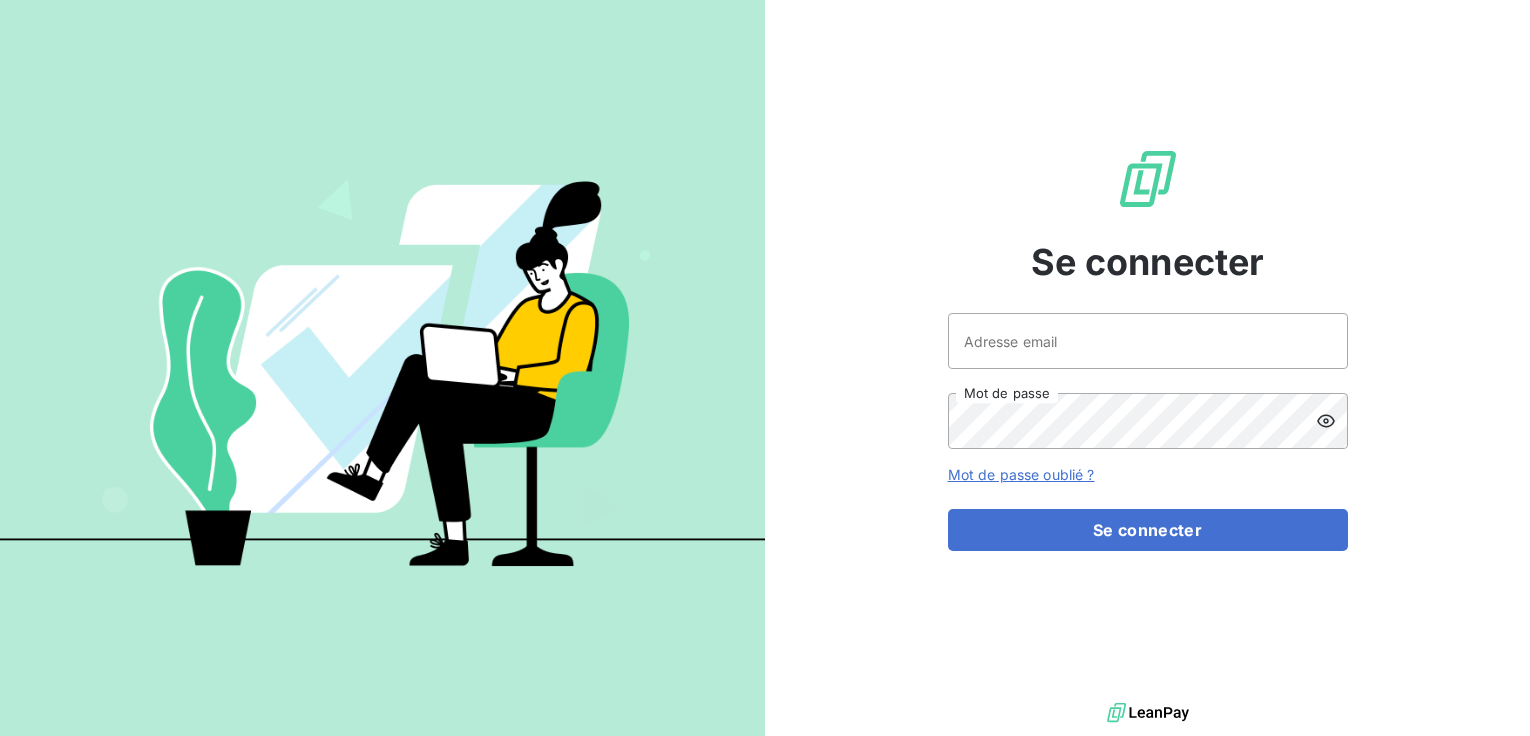 scroll, scrollTop: 0, scrollLeft: 0, axis: both 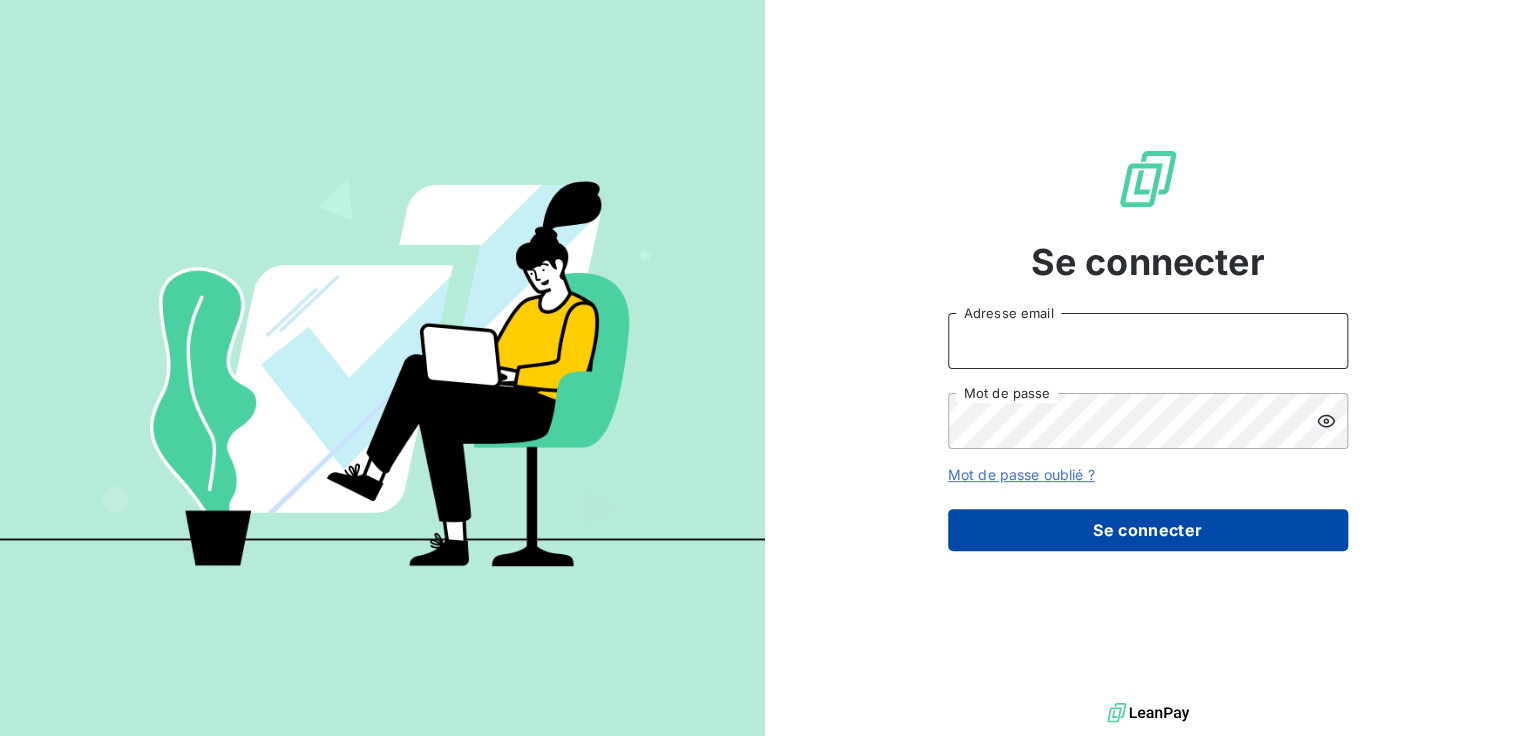 type on "compta.client@example.com" 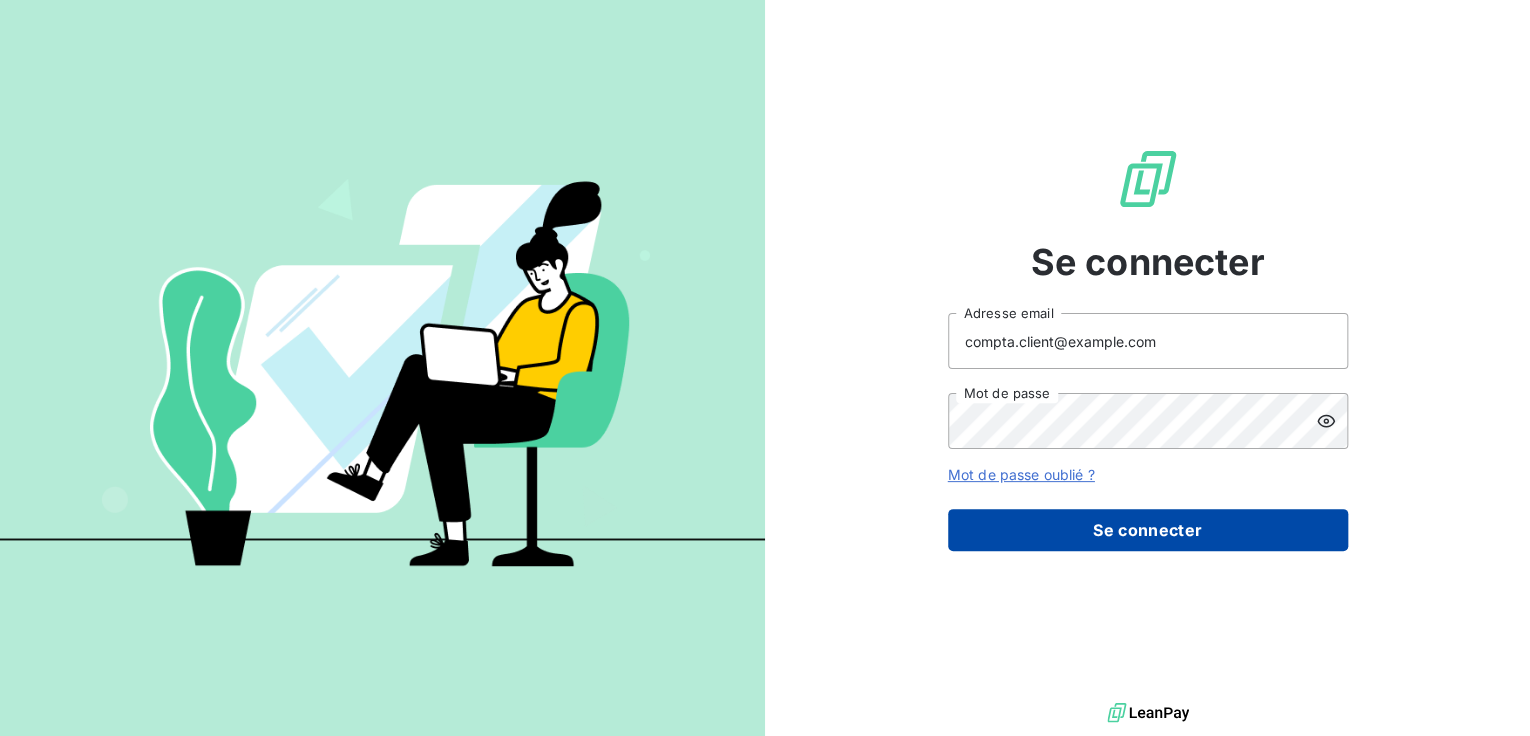 click on "Se connecter" at bounding box center [1148, 530] 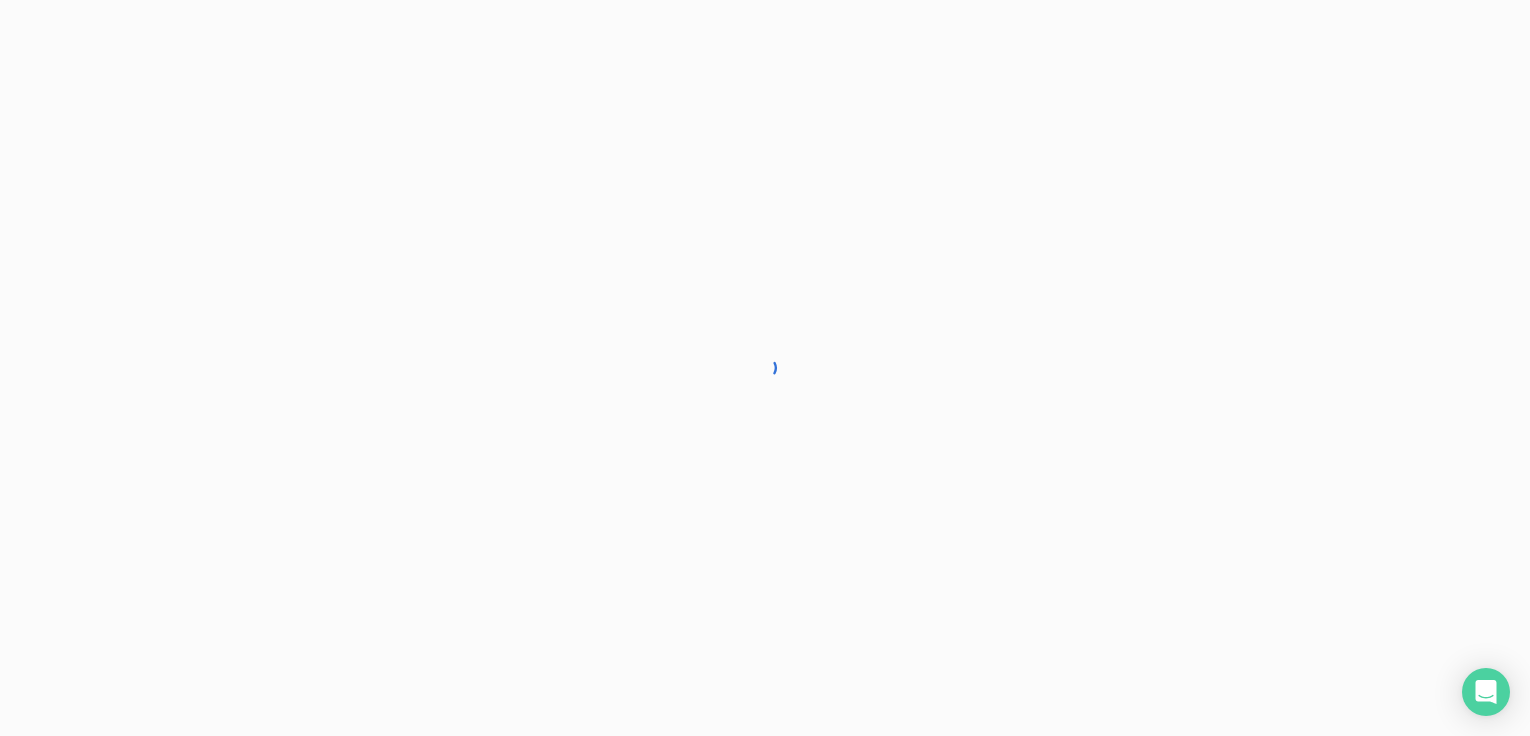 scroll, scrollTop: 0, scrollLeft: 0, axis: both 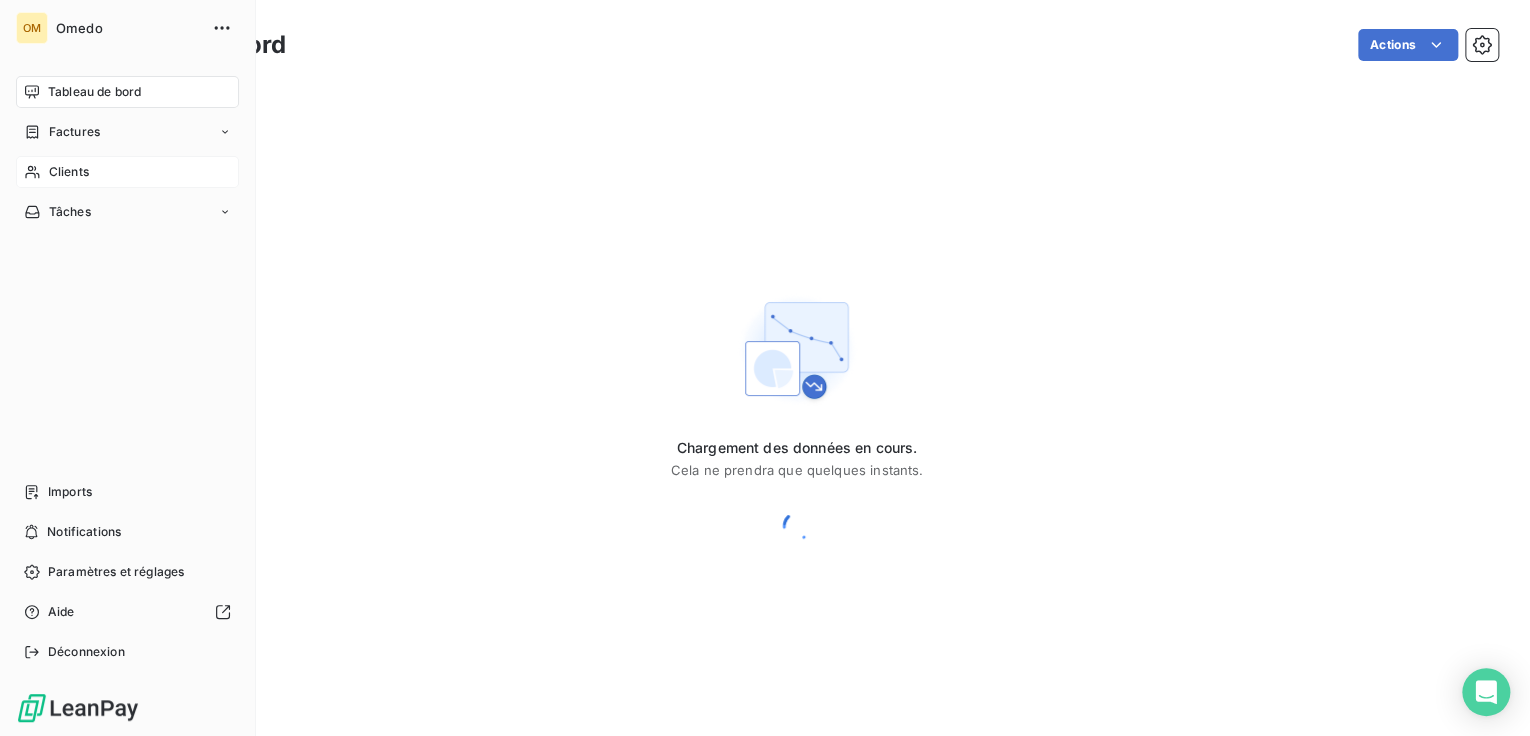 click on "Clients" at bounding box center (69, 172) 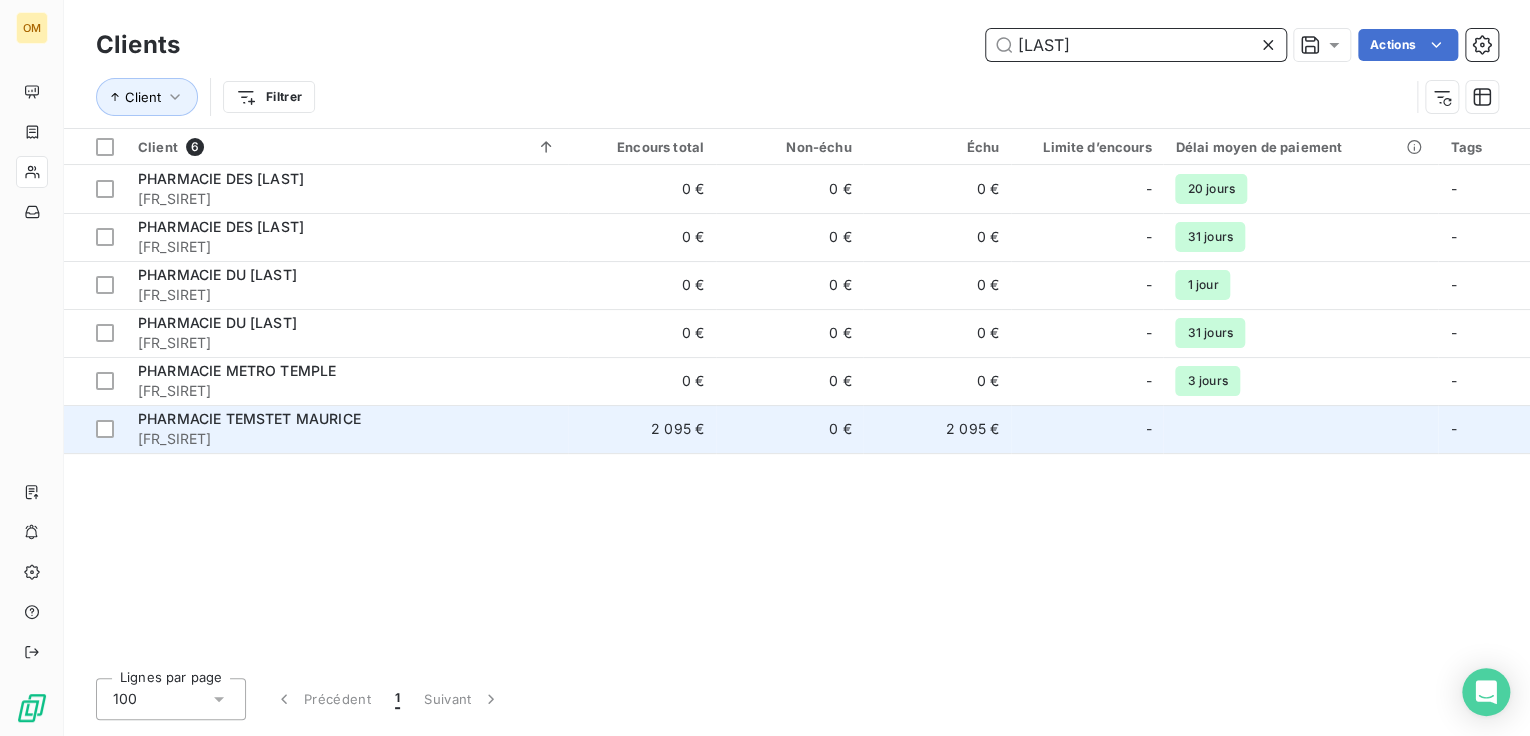 type on "[LAST]" 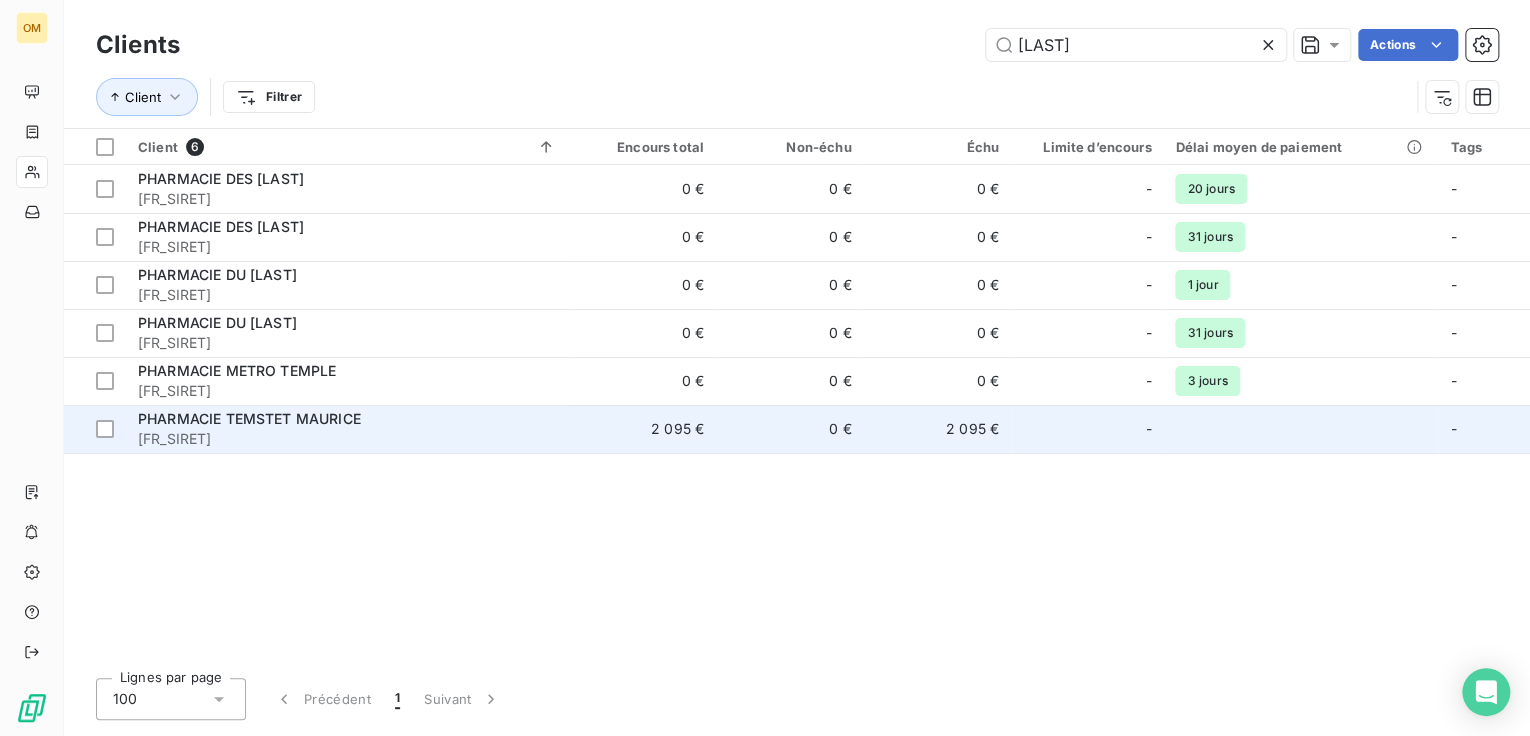 click on "PHARMACIE TEMSTET MAURICE" at bounding box center [249, 418] 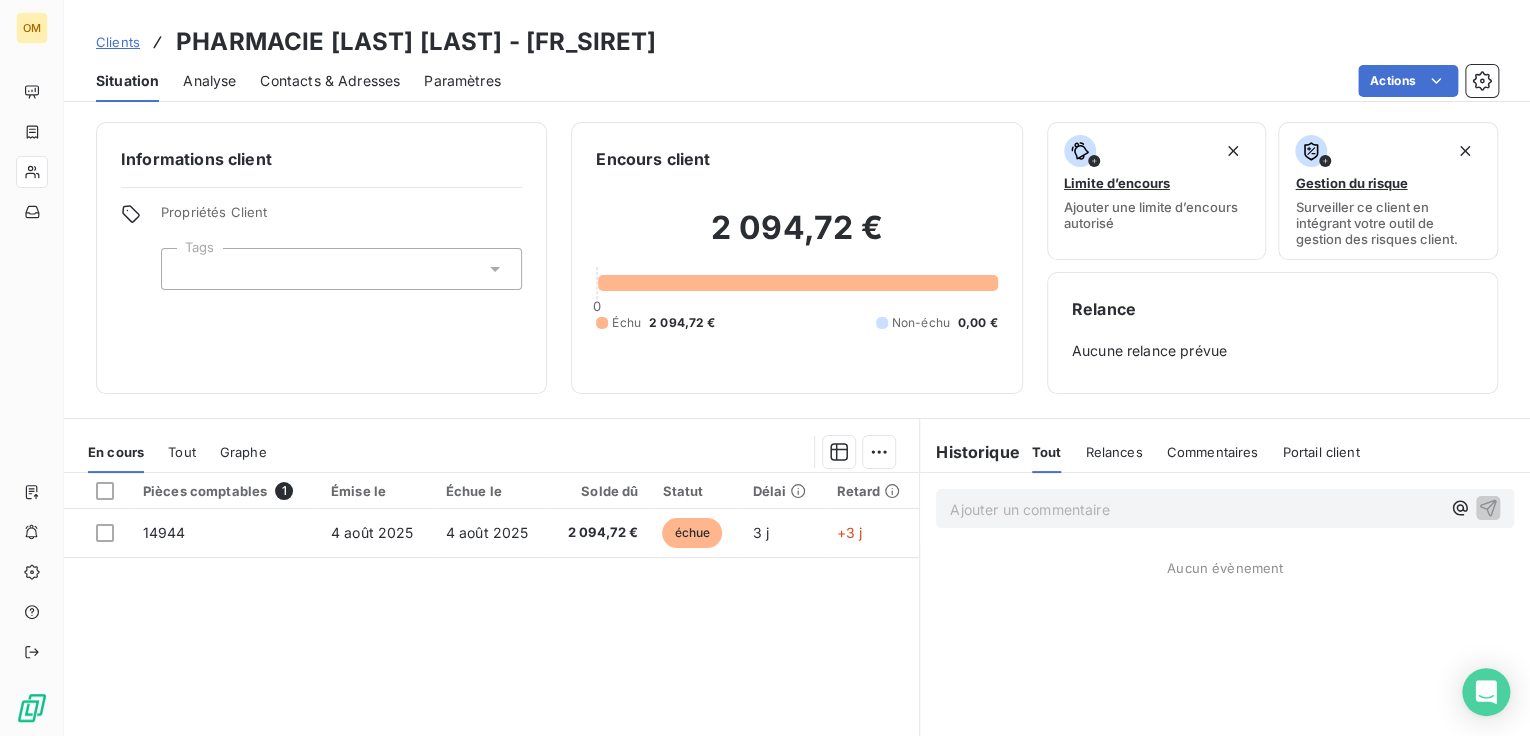 click on "Contacts & Adresses" at bounding box center (330, 81) 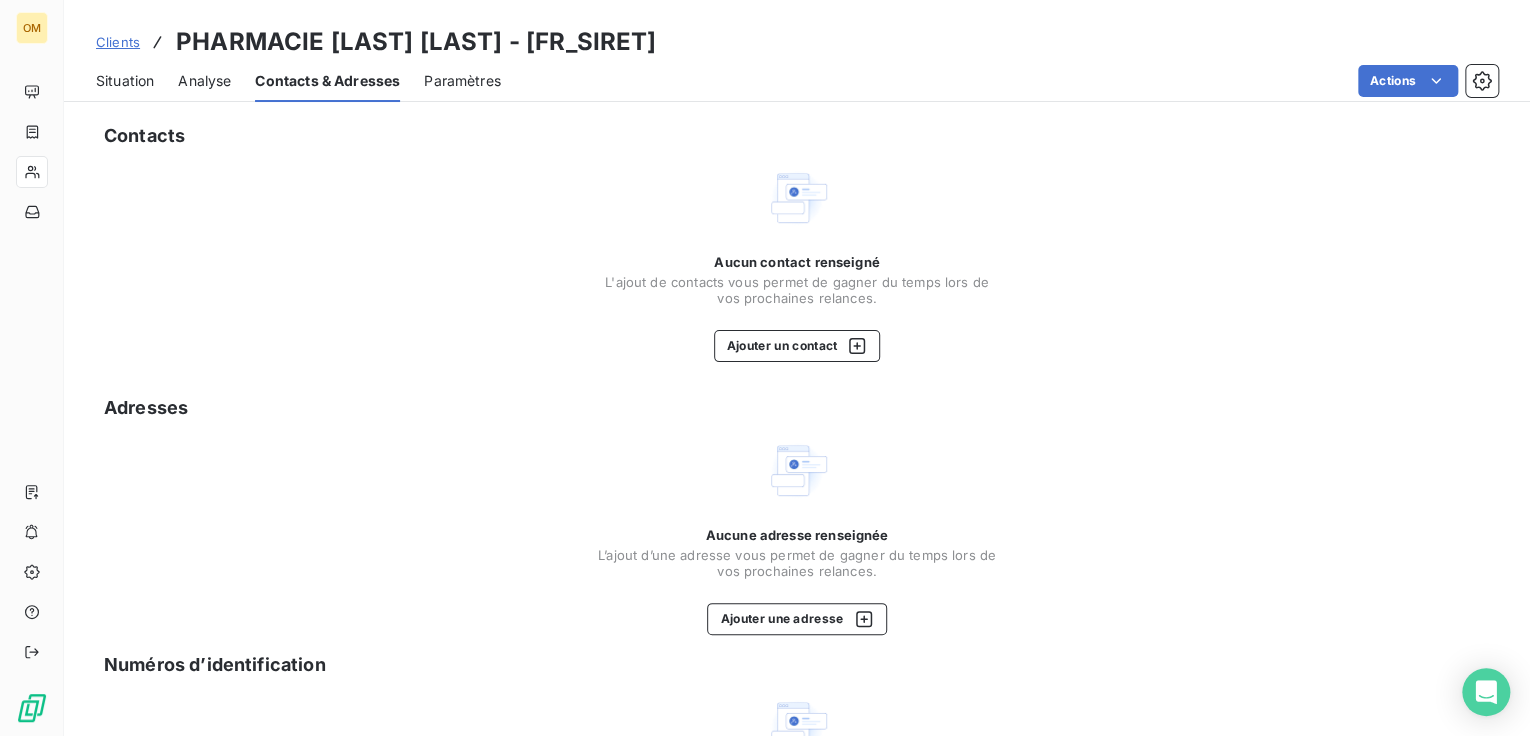click on "Paramètres" at bounding box center (462, 81) 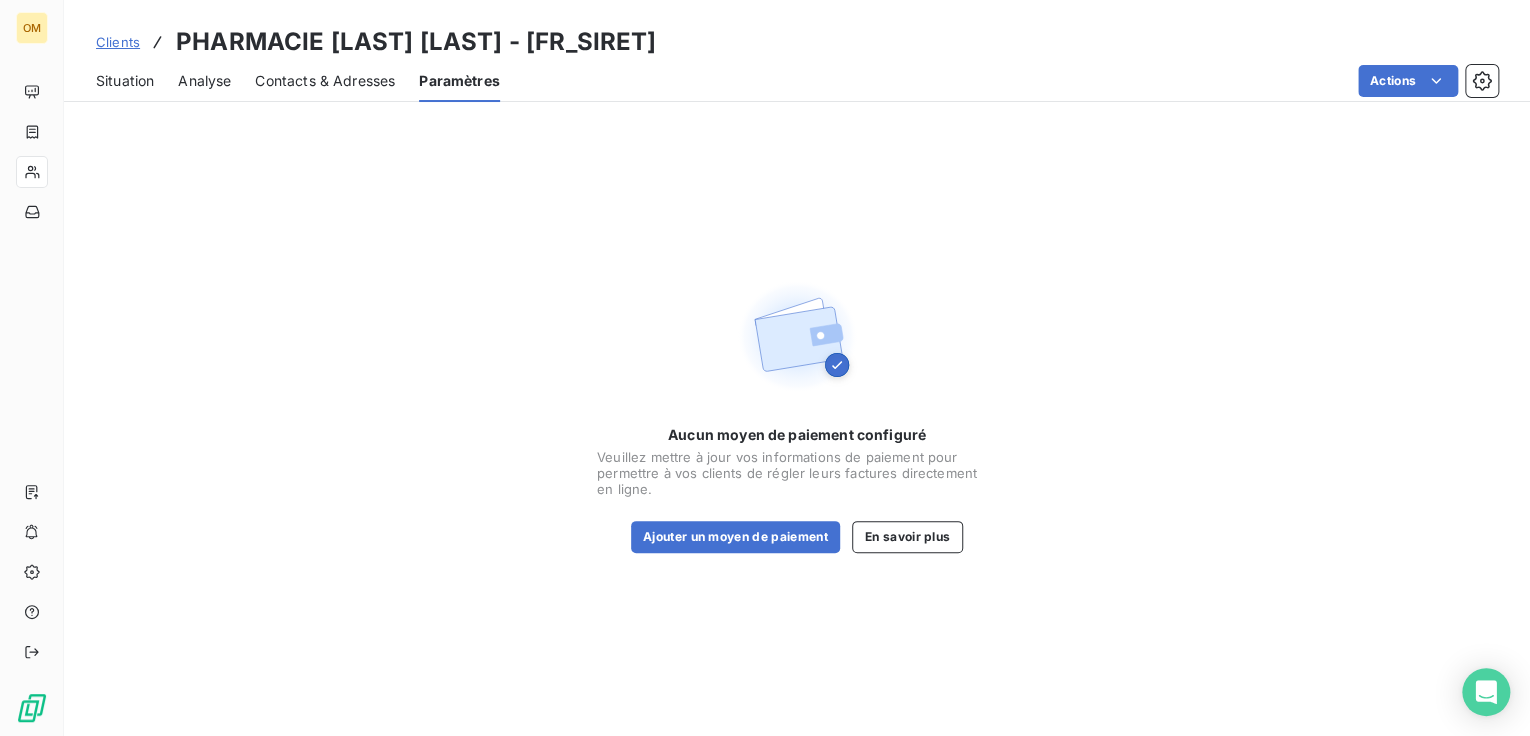 click on "Analyse" at bounding box center [204, 81] 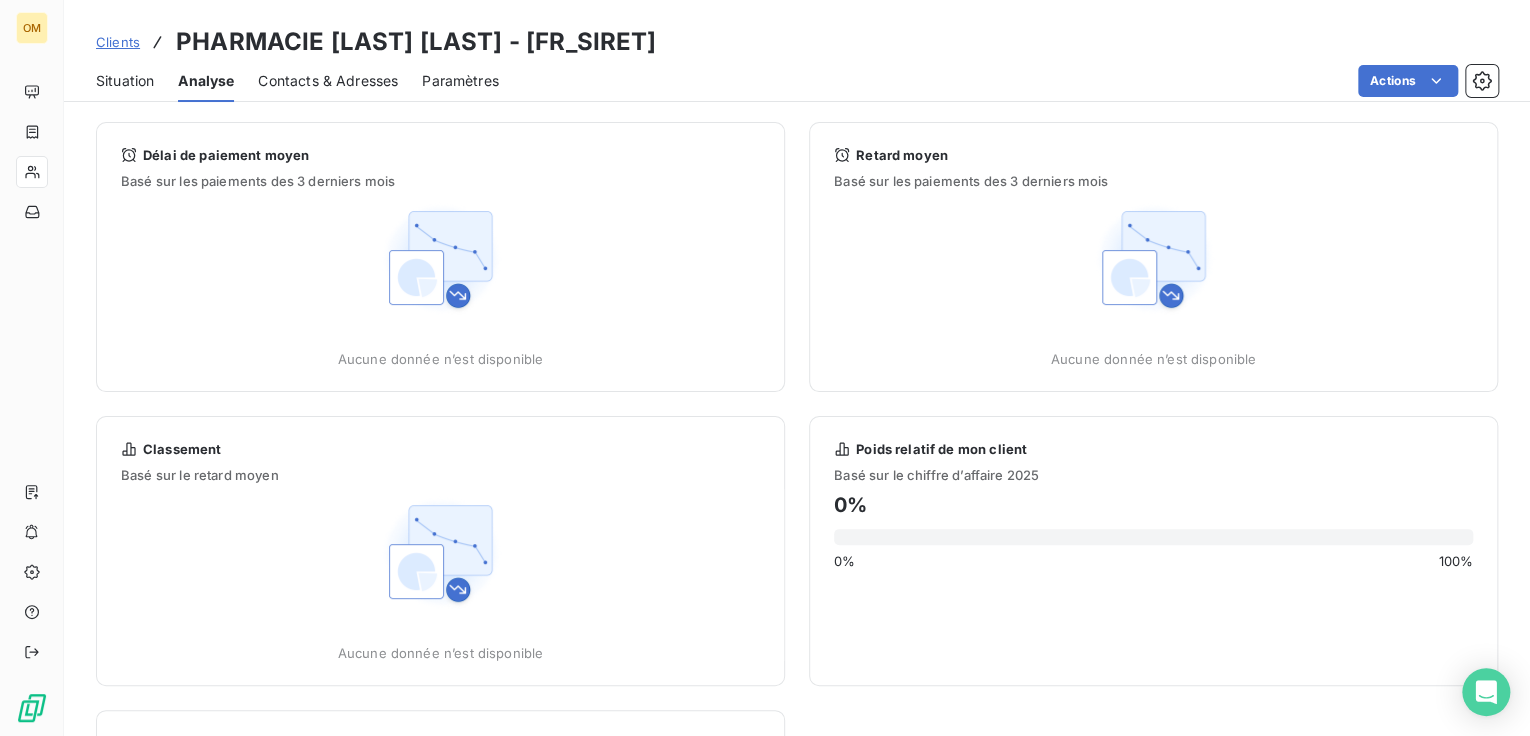 click on "Situation" at bounding box center (125, 81) 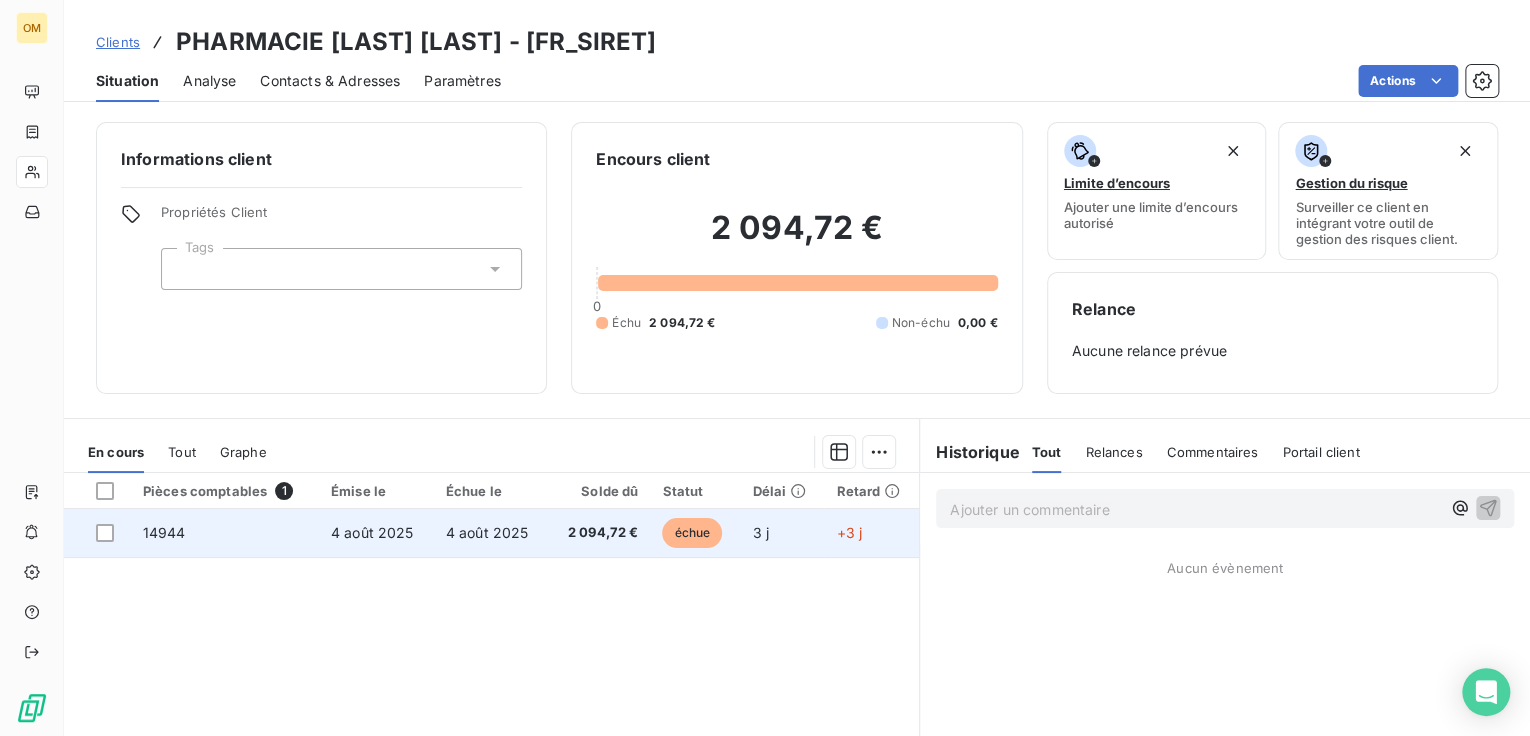 click on "4 août 2025" at bounding box center [372, 532] 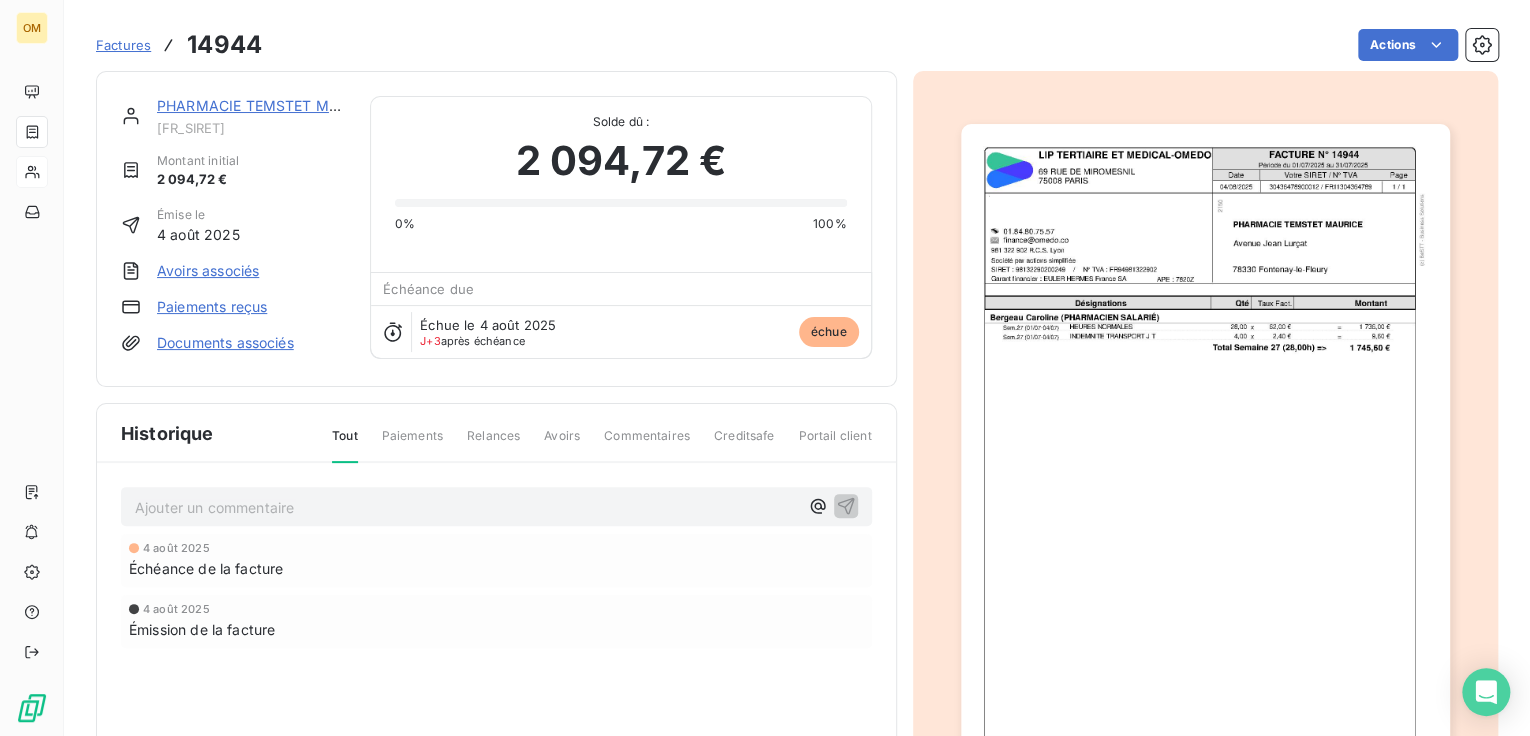 scroll, scrollTop: 0, scrollLeft: 0, axis: both 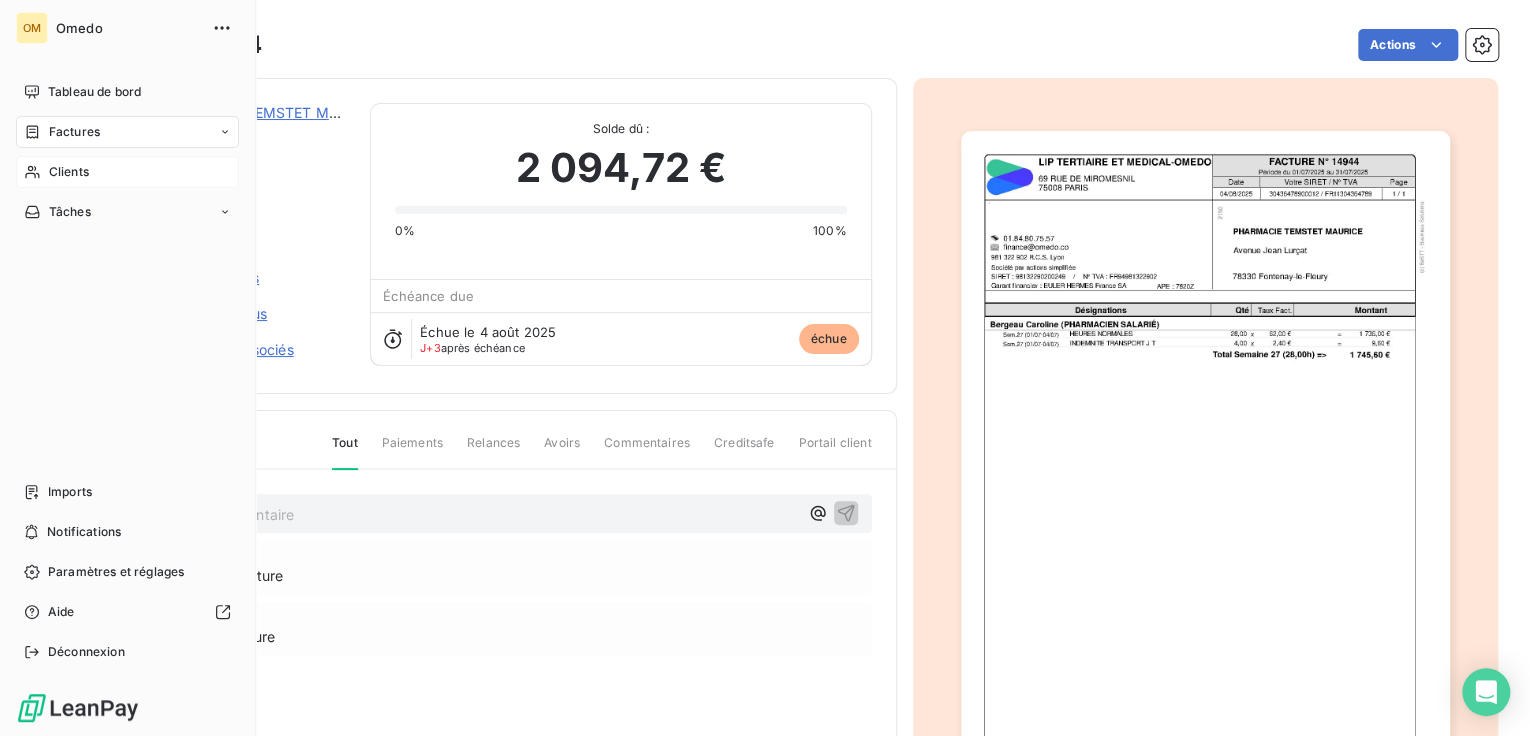 click on "Clients" at bounding box center (69, 172) 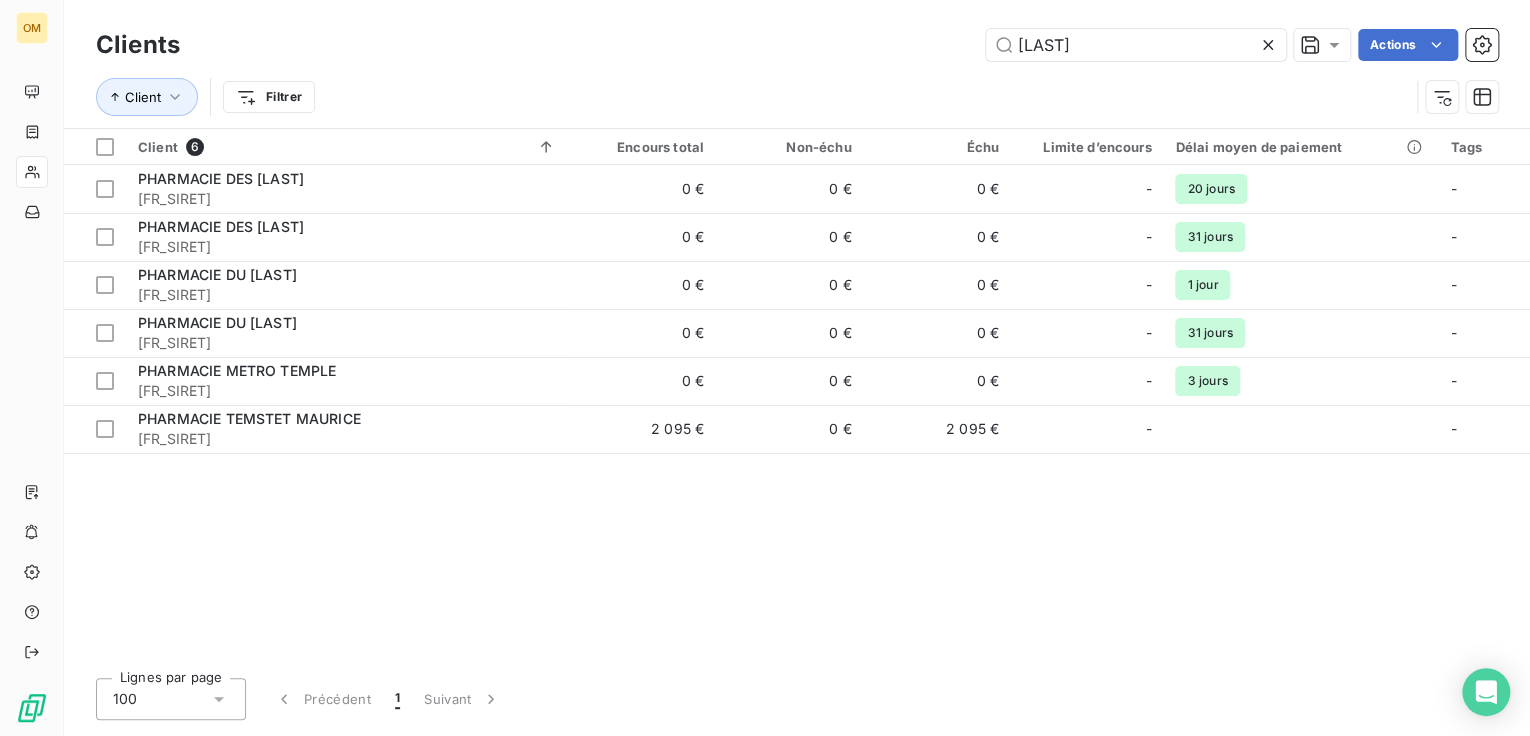 drag, startPoint x: 960, startPoint y: 50, endPoint x: 865, endPoint y: 59, distance: 95.42536 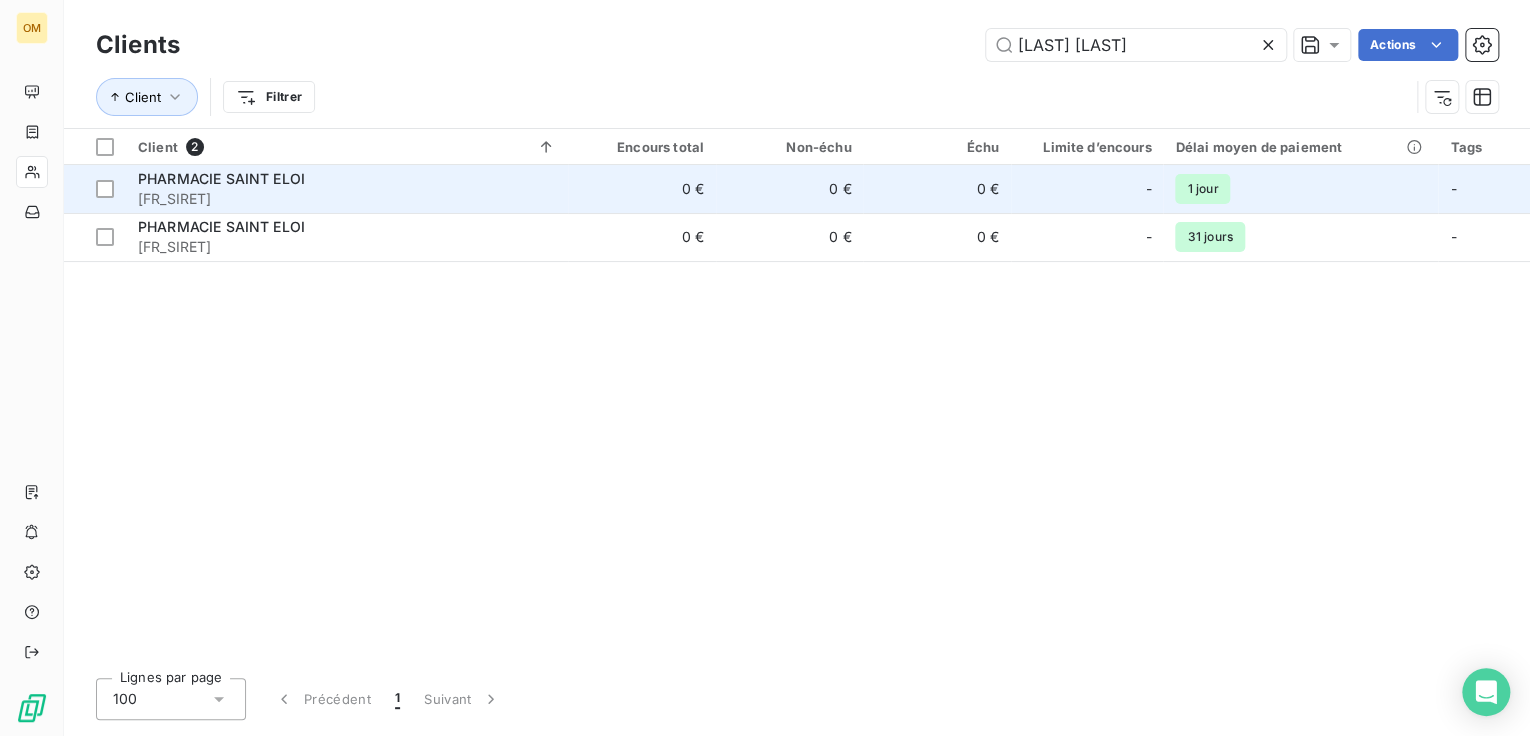 type on "[LAST] [LAST]" 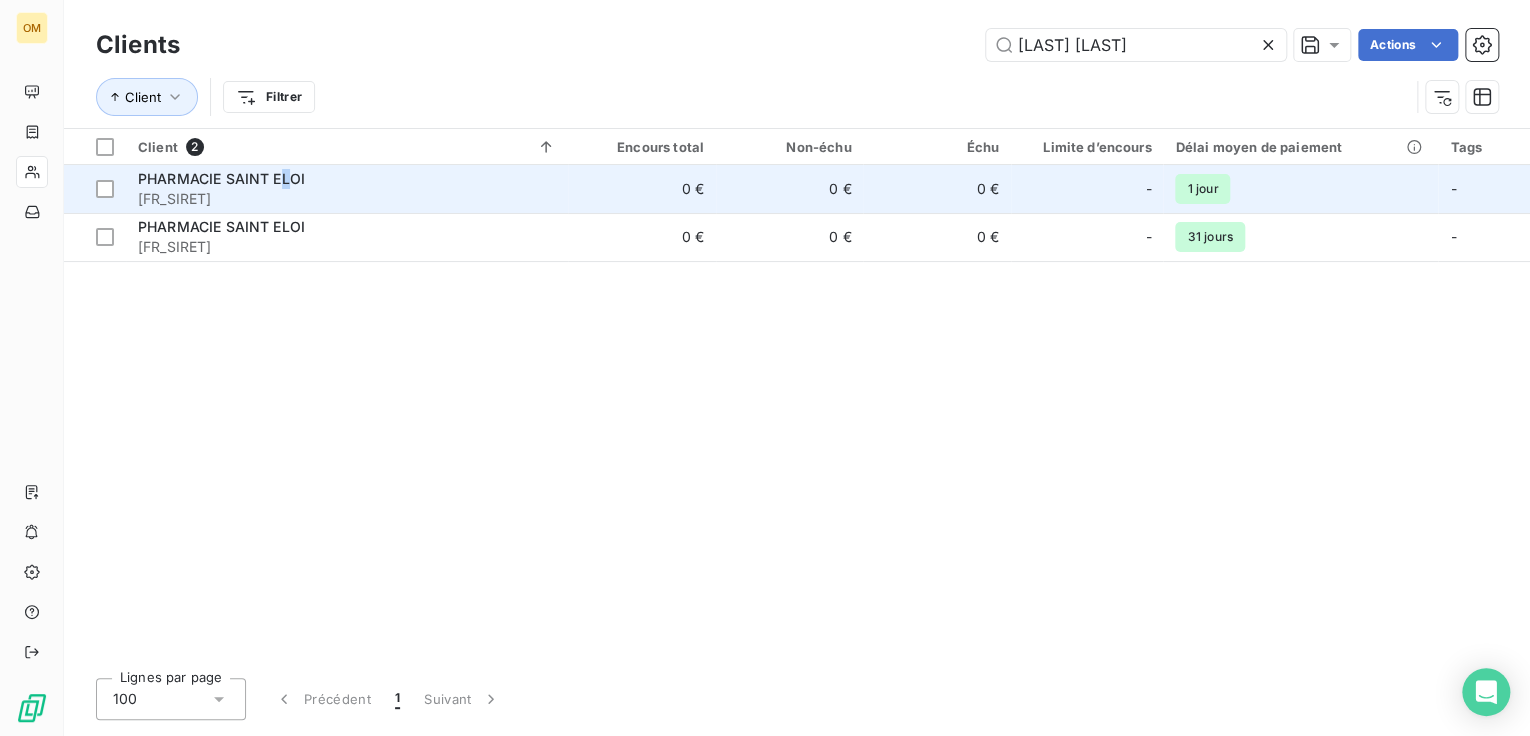 click on "PHARMACIE SAINT ELOI" at bounding box center [221, 178] 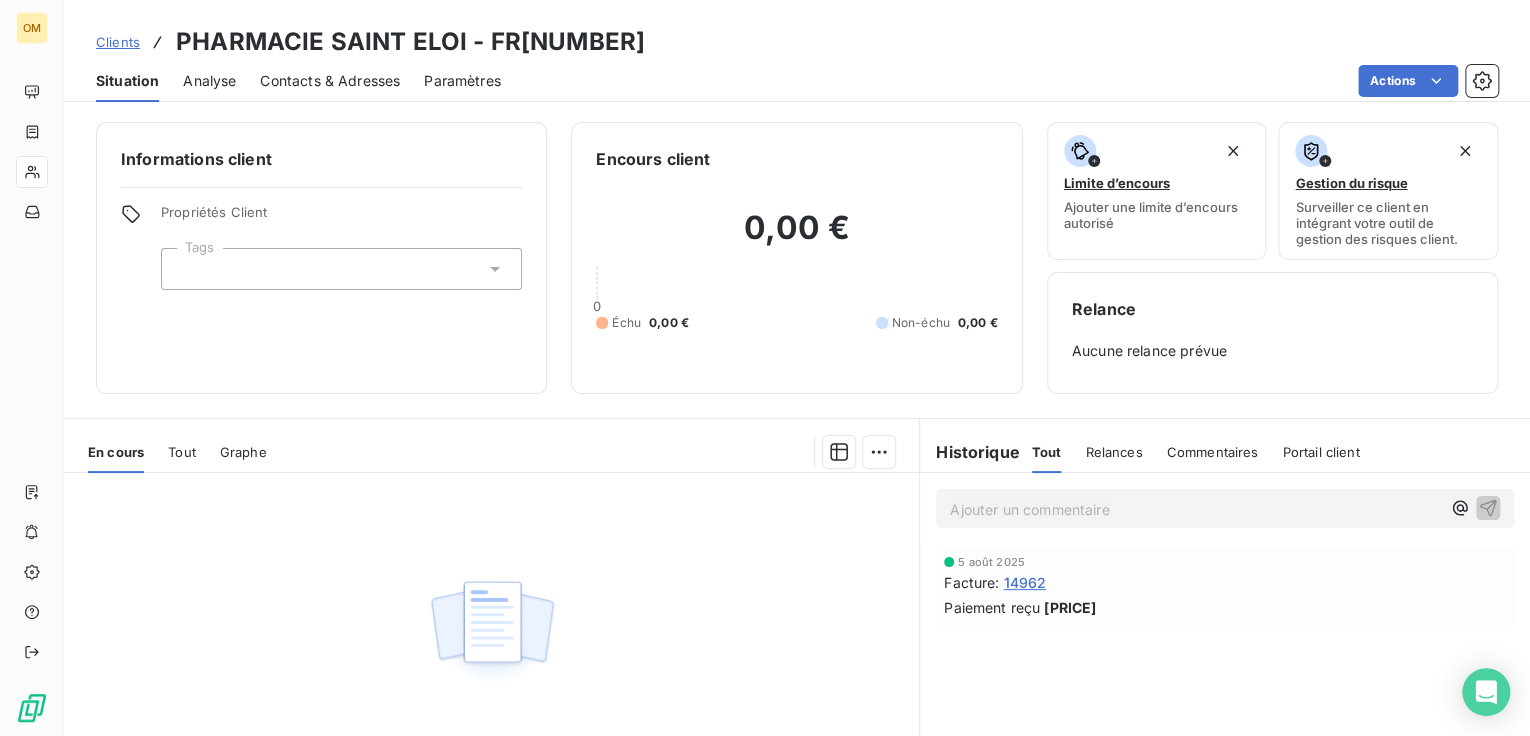 click on "14962" at bounding box center [1024, 582] 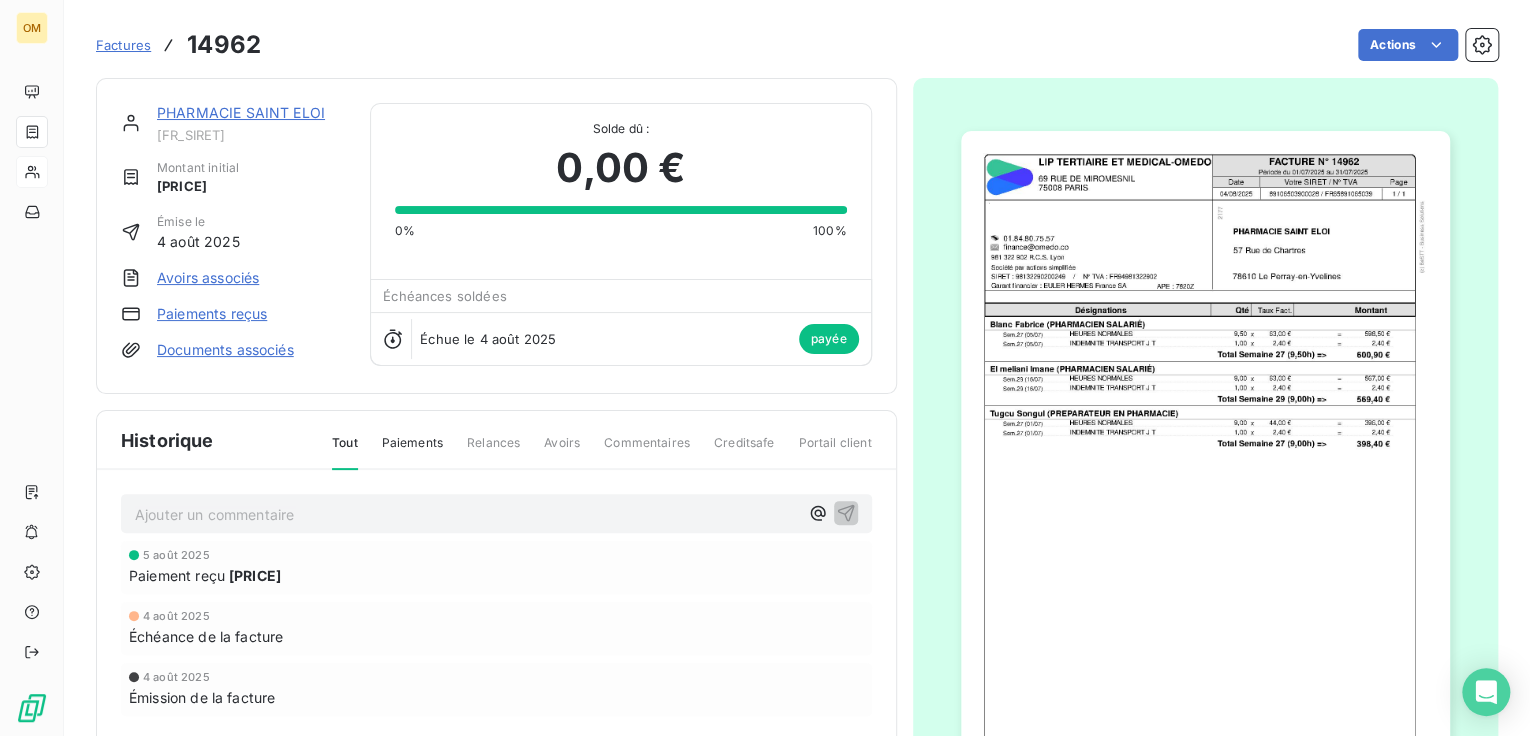 click at bounding box center (1205, 476) 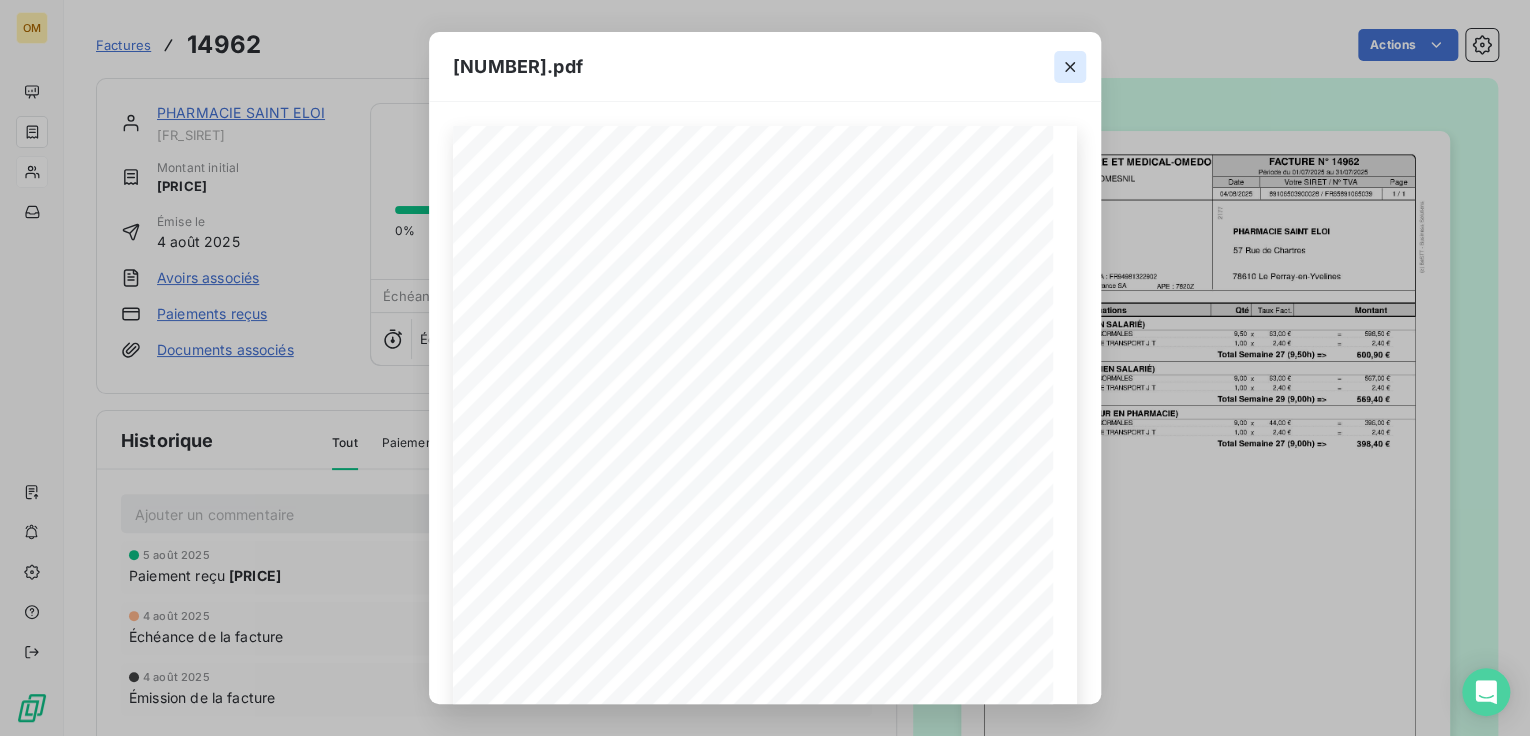 click 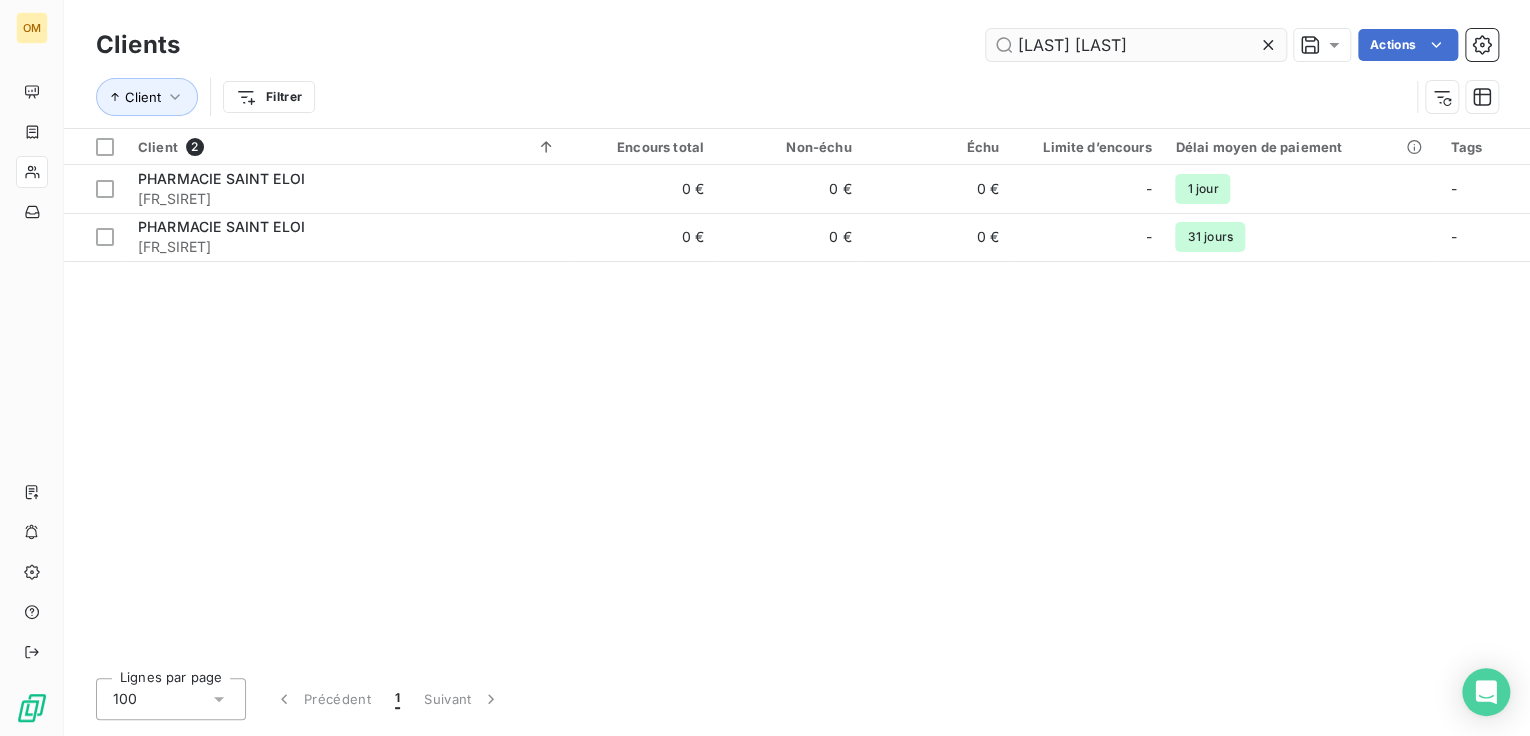 click on "[LAST] [LAST]" at bounding box center (1136, 45) 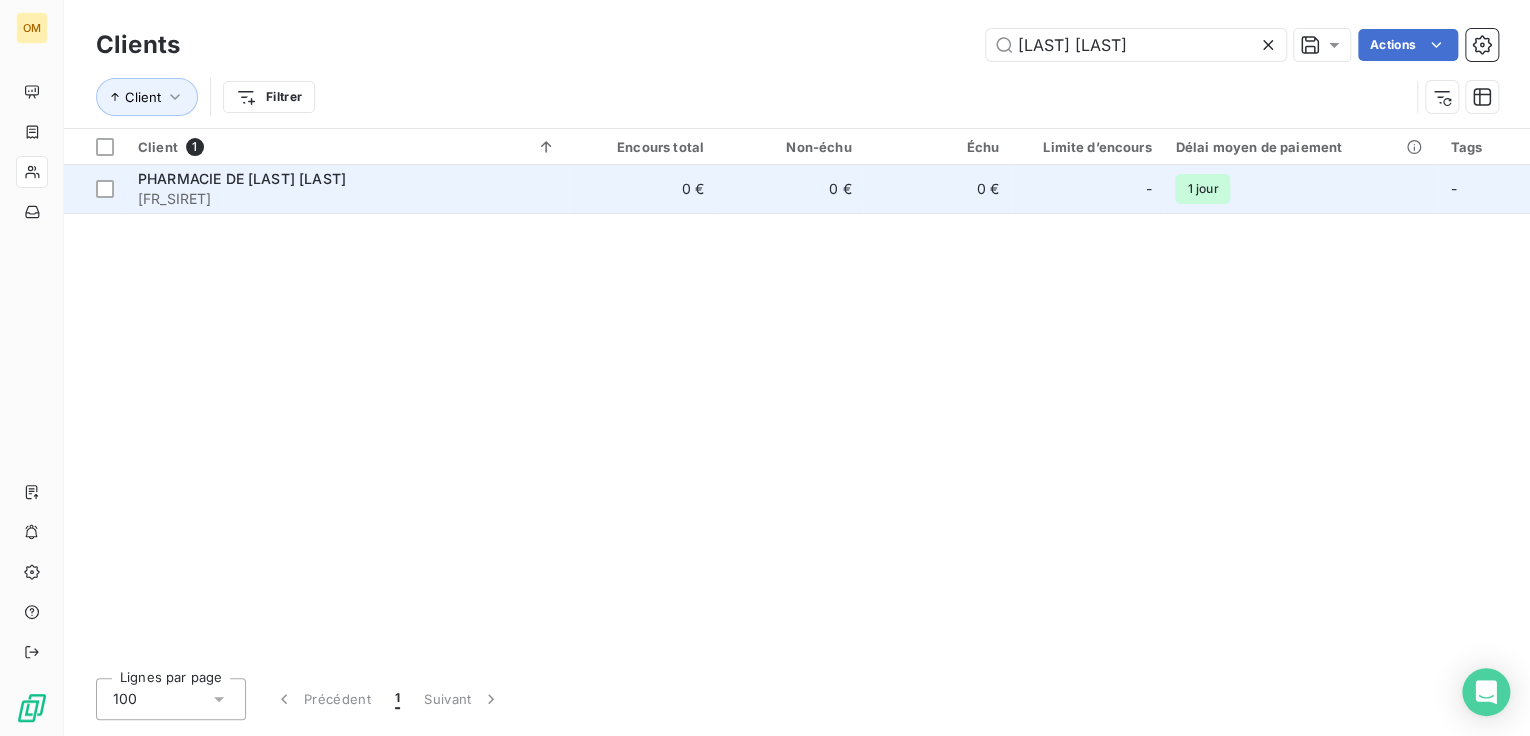 type on "[LAST] [LAST]" 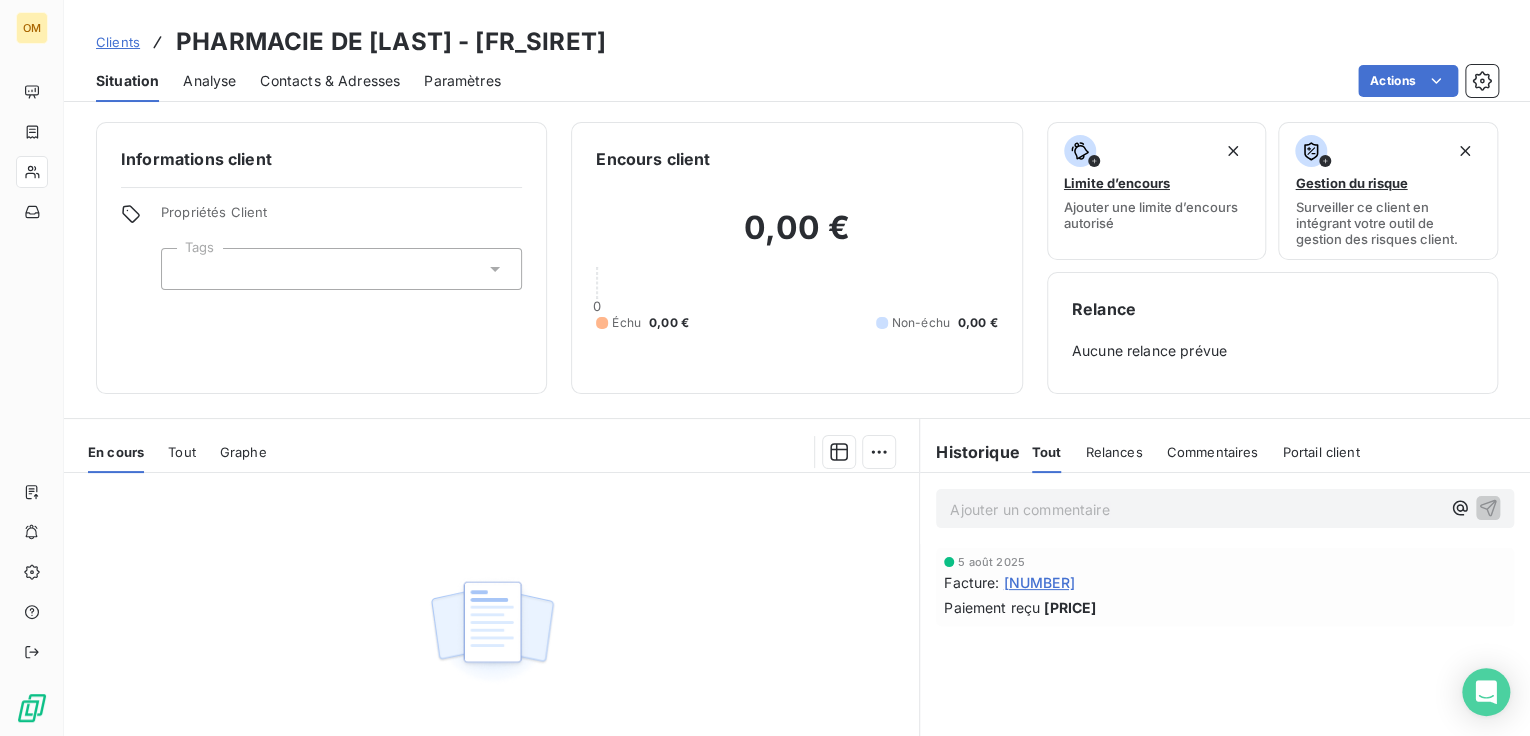 click on "[NUMBER]" at bounding box center (1038, 582) 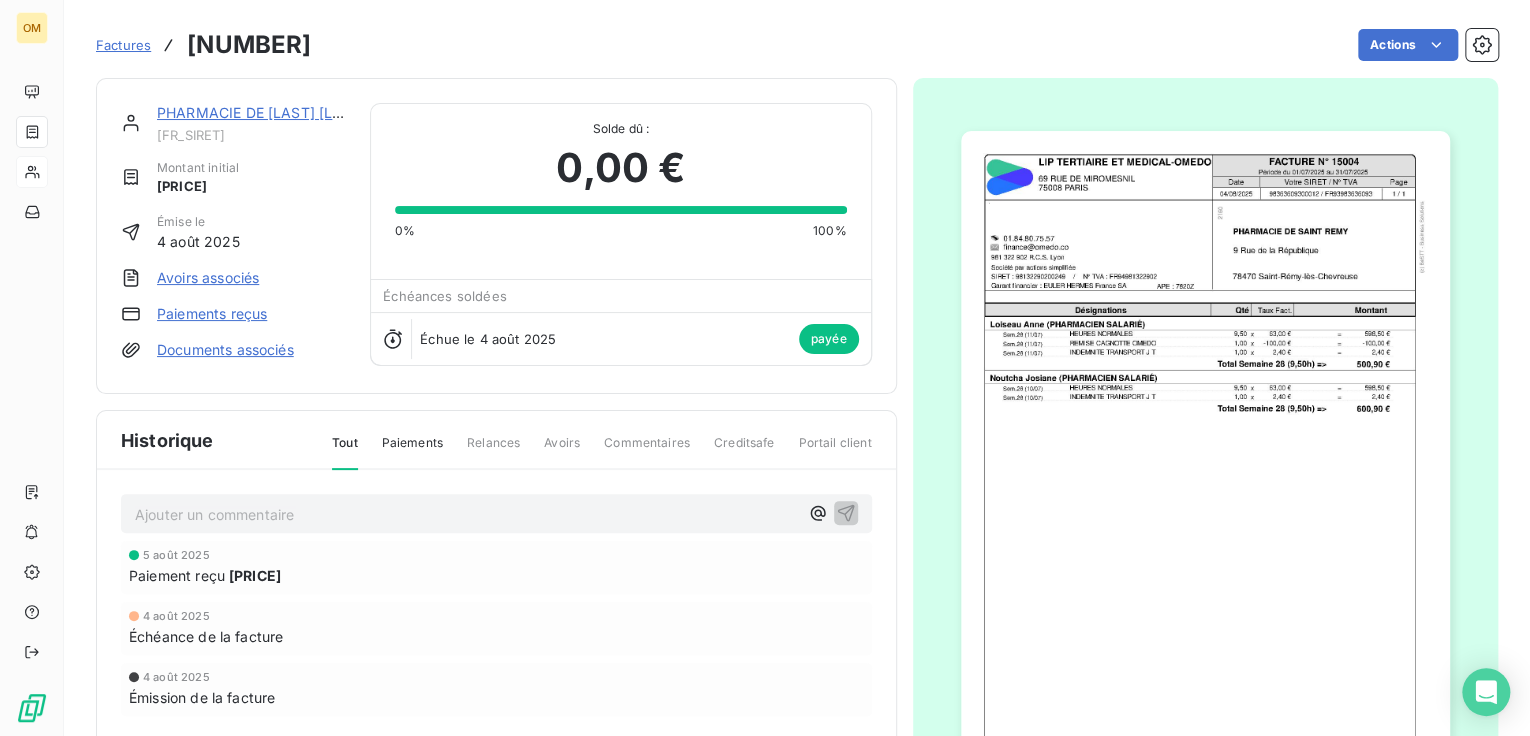 click at bounding box center [1205, 476] 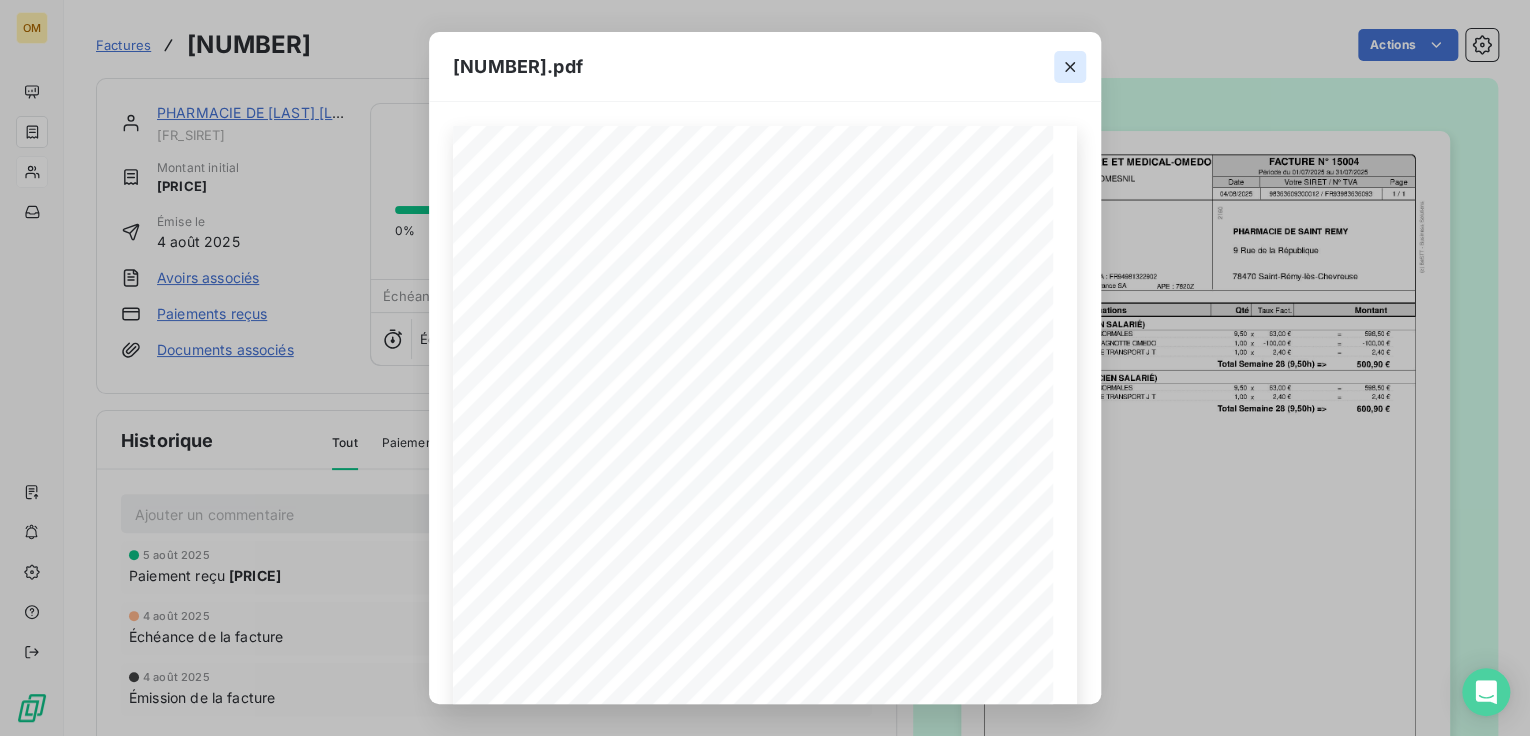click 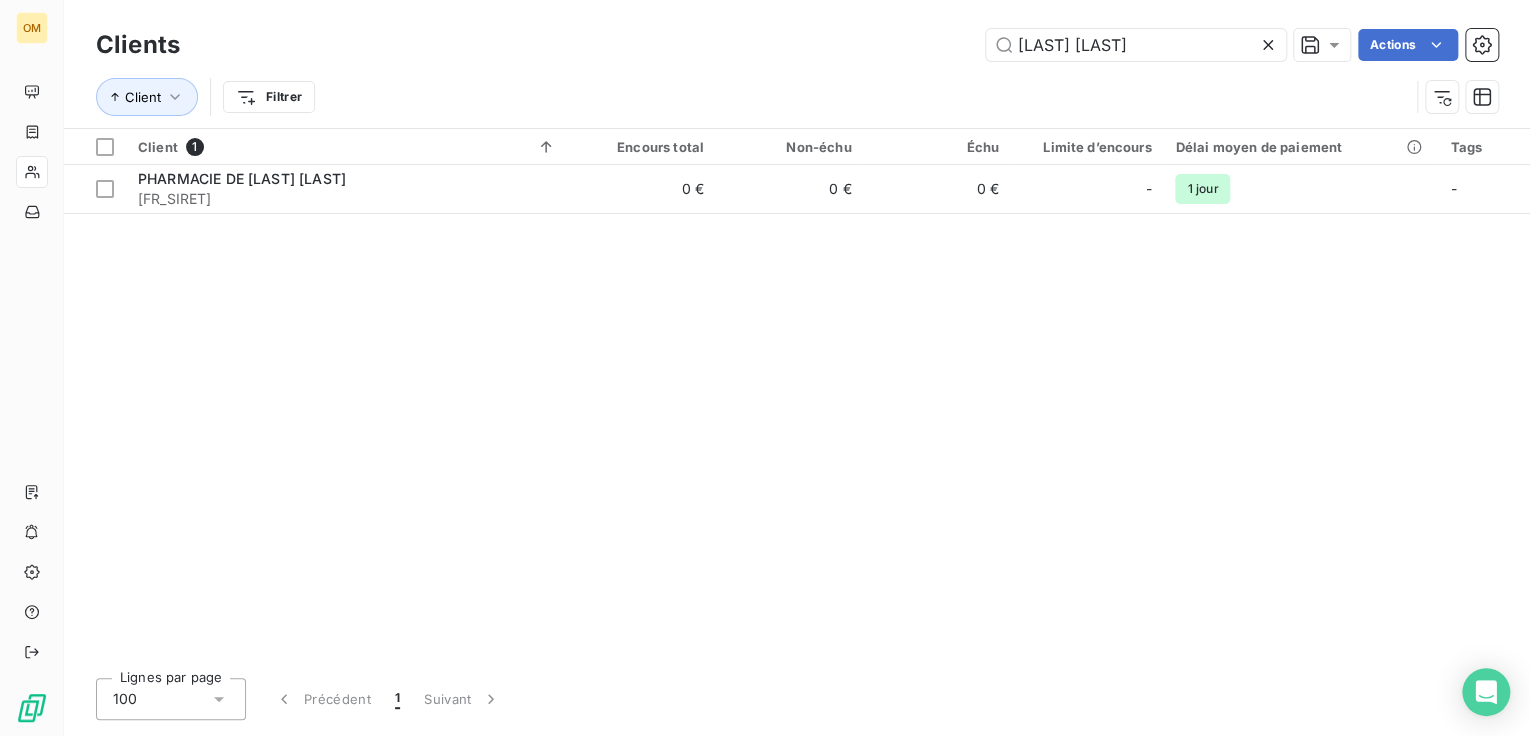 drag, startPoint x: 1129, startPoint y: 44, endPoint x: 916, endPoint y: 48, distance: 213.03755 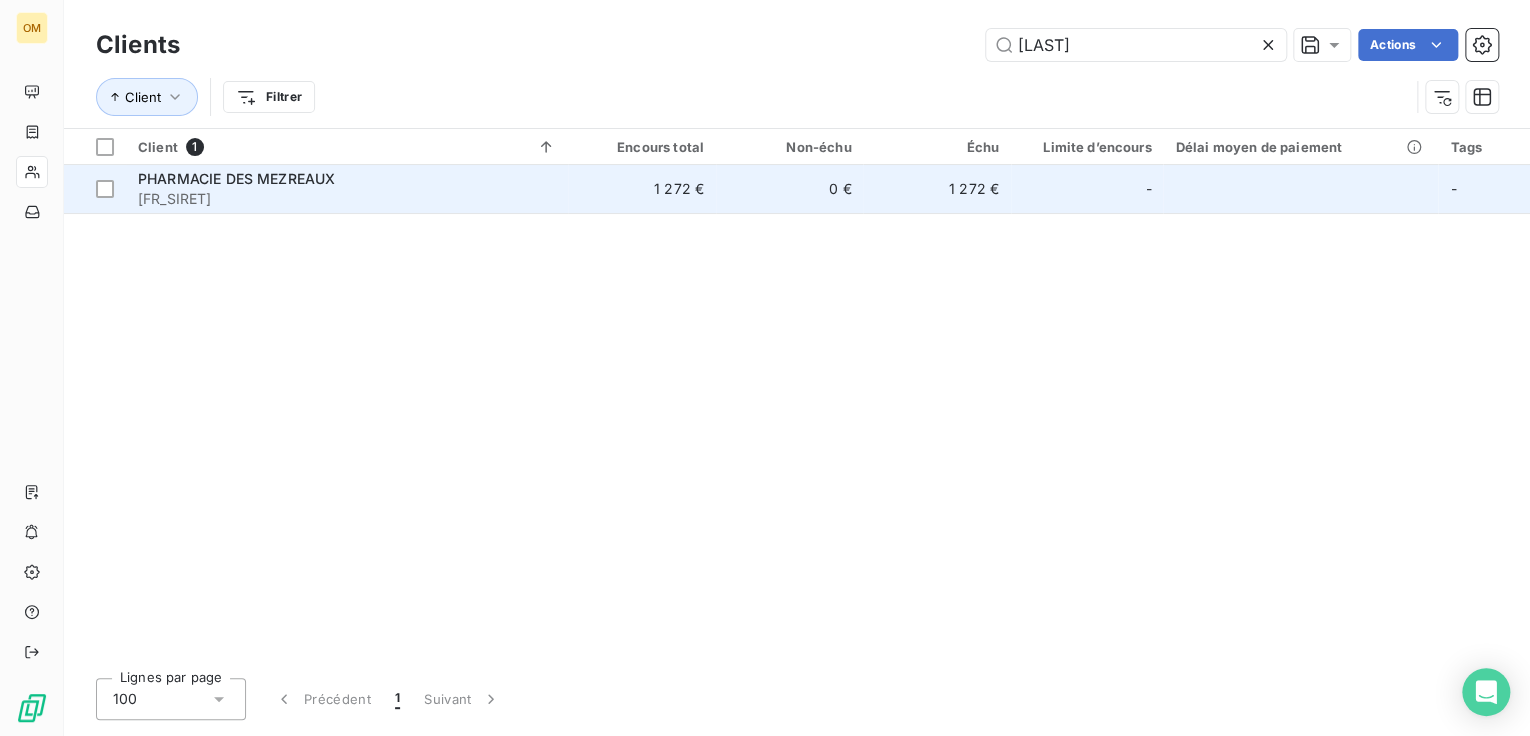 type on "[LAST]" 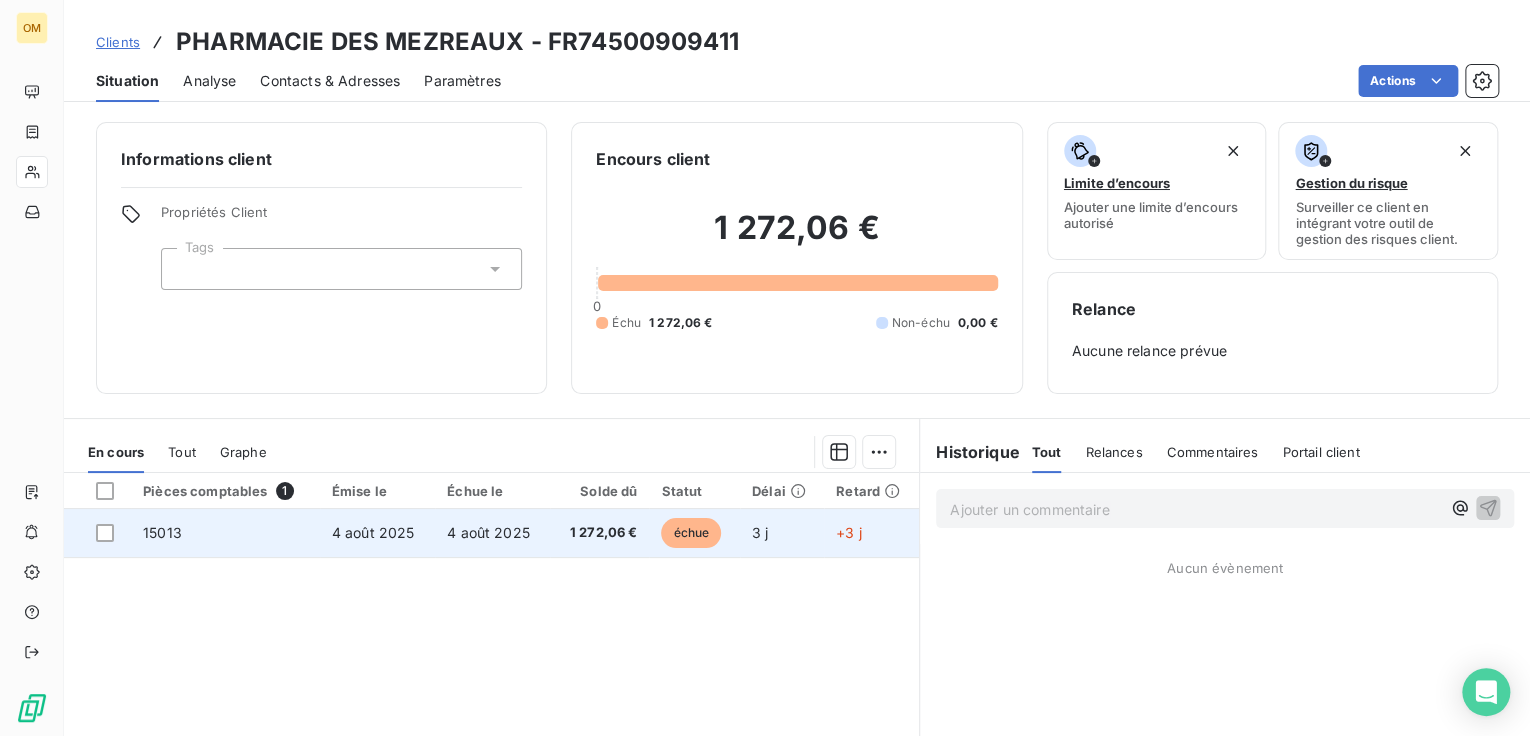 click on "échue" at bounding box center (691, 533) 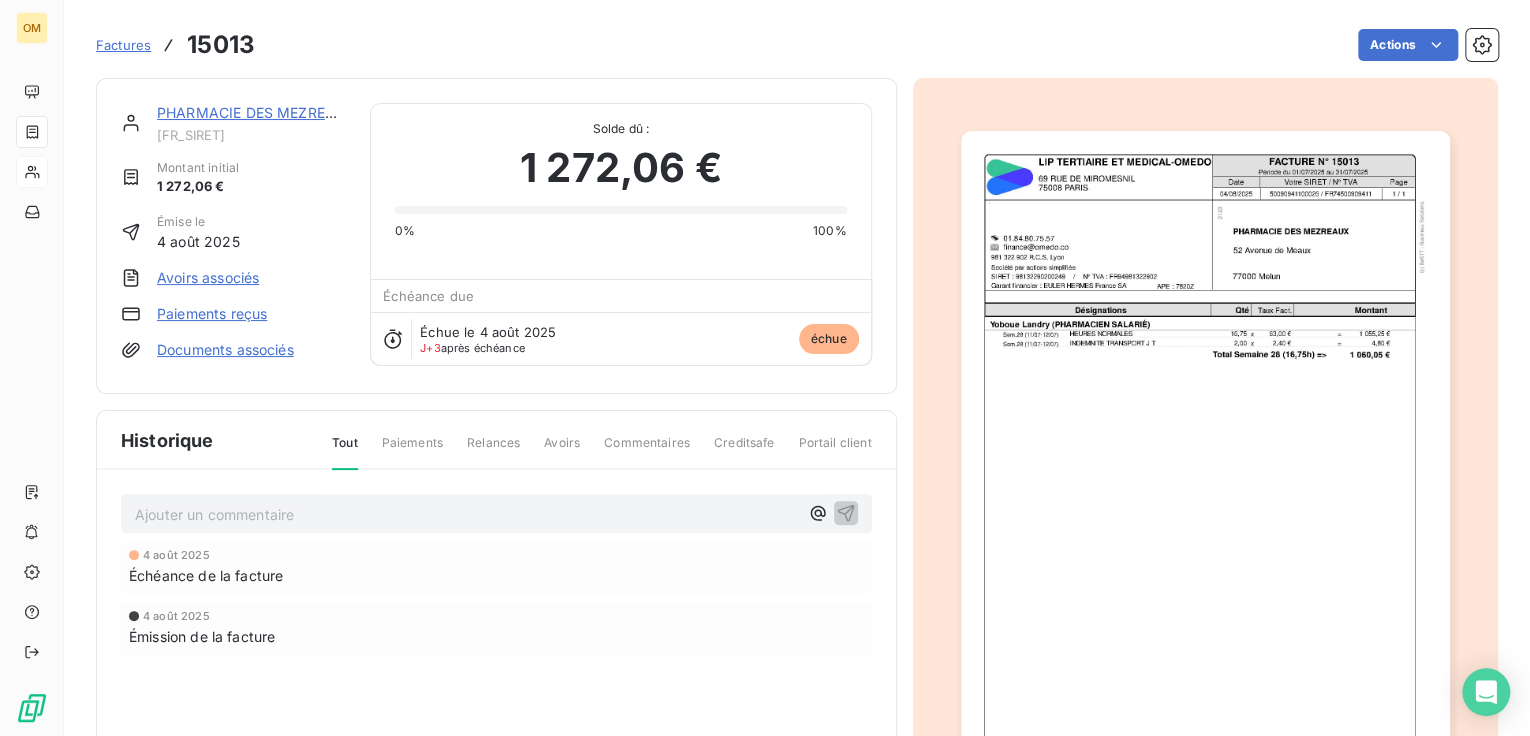 click at bounding box center (1205, 476) 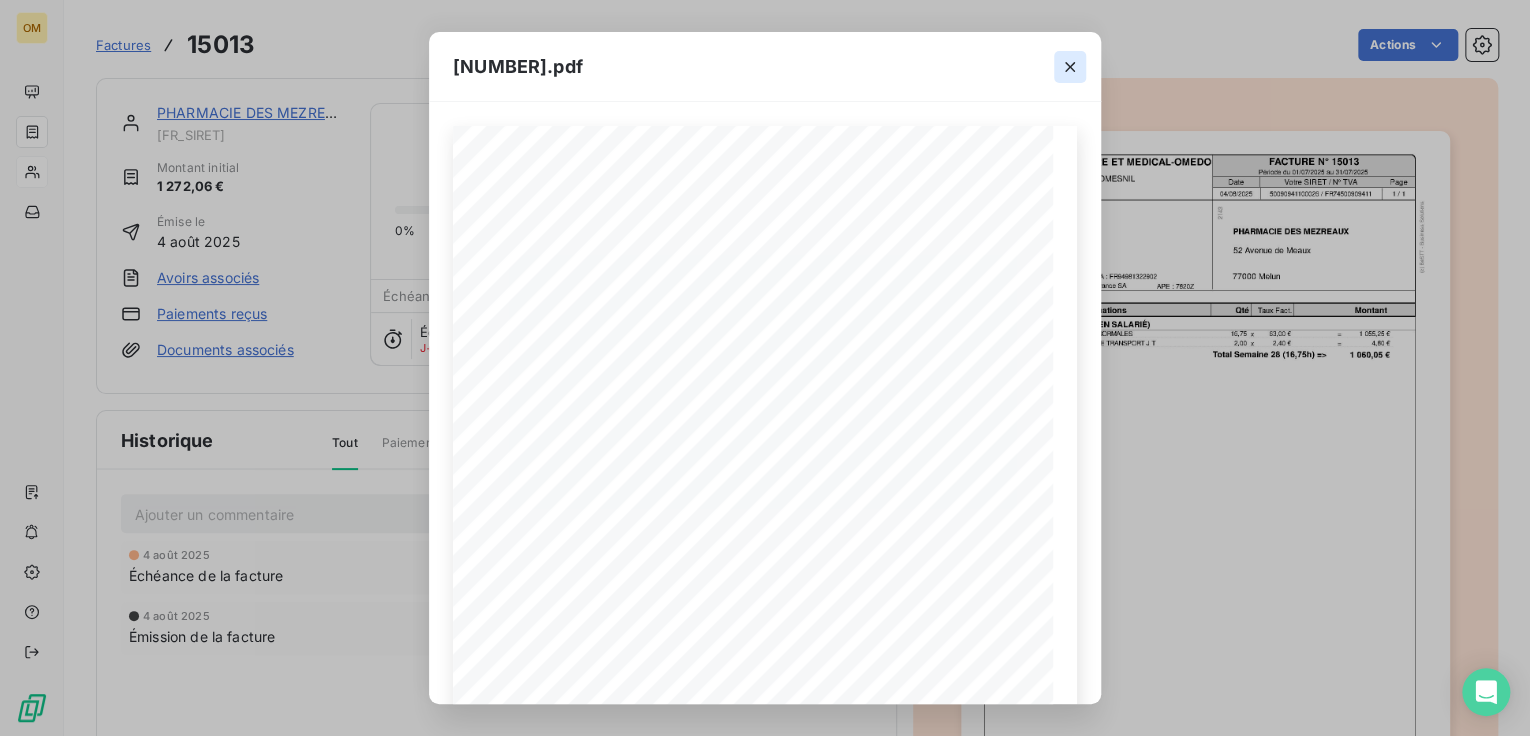 click 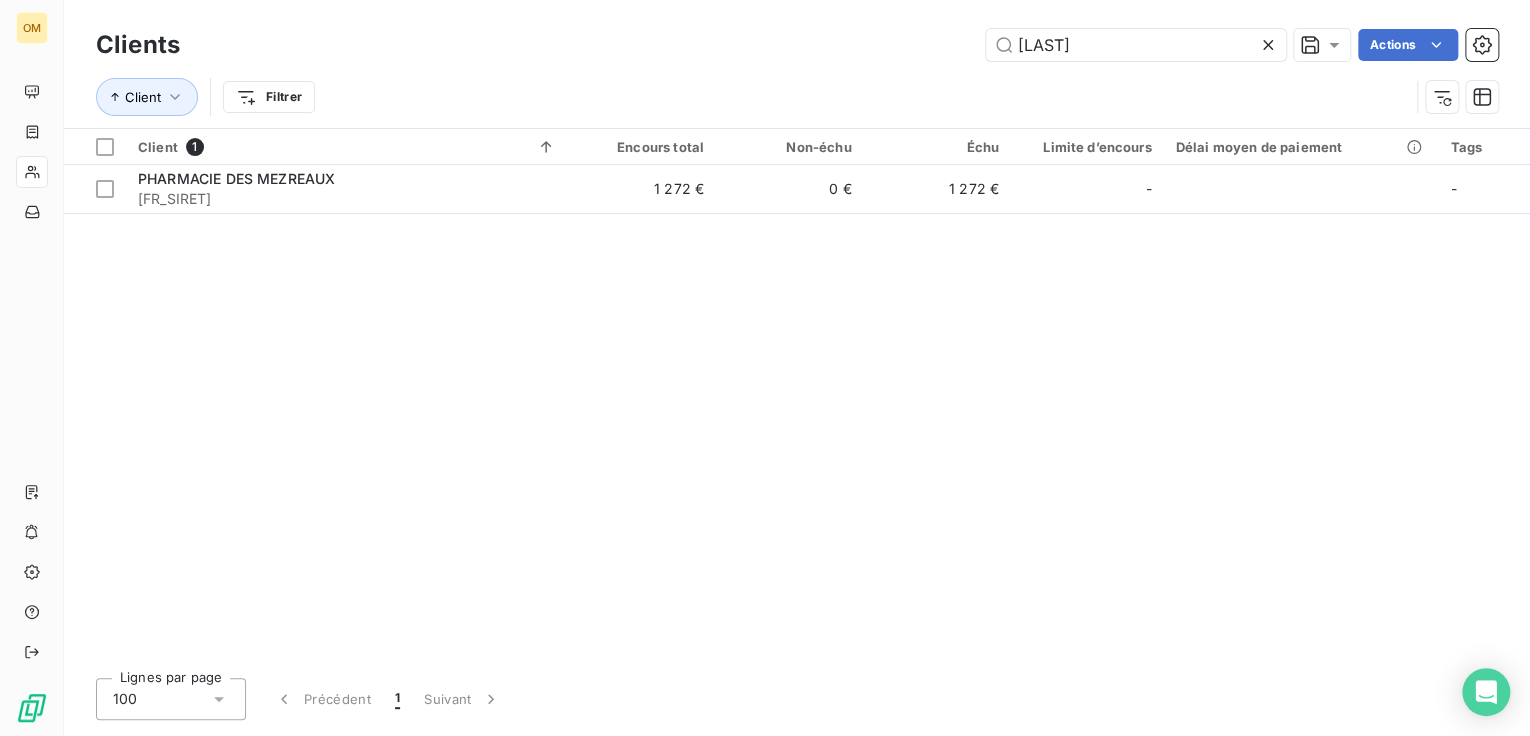 drag, startPoint x: 1108, startPoint y: 54, endPoint x: 840, endPoint y: 52, distance: 268.00748 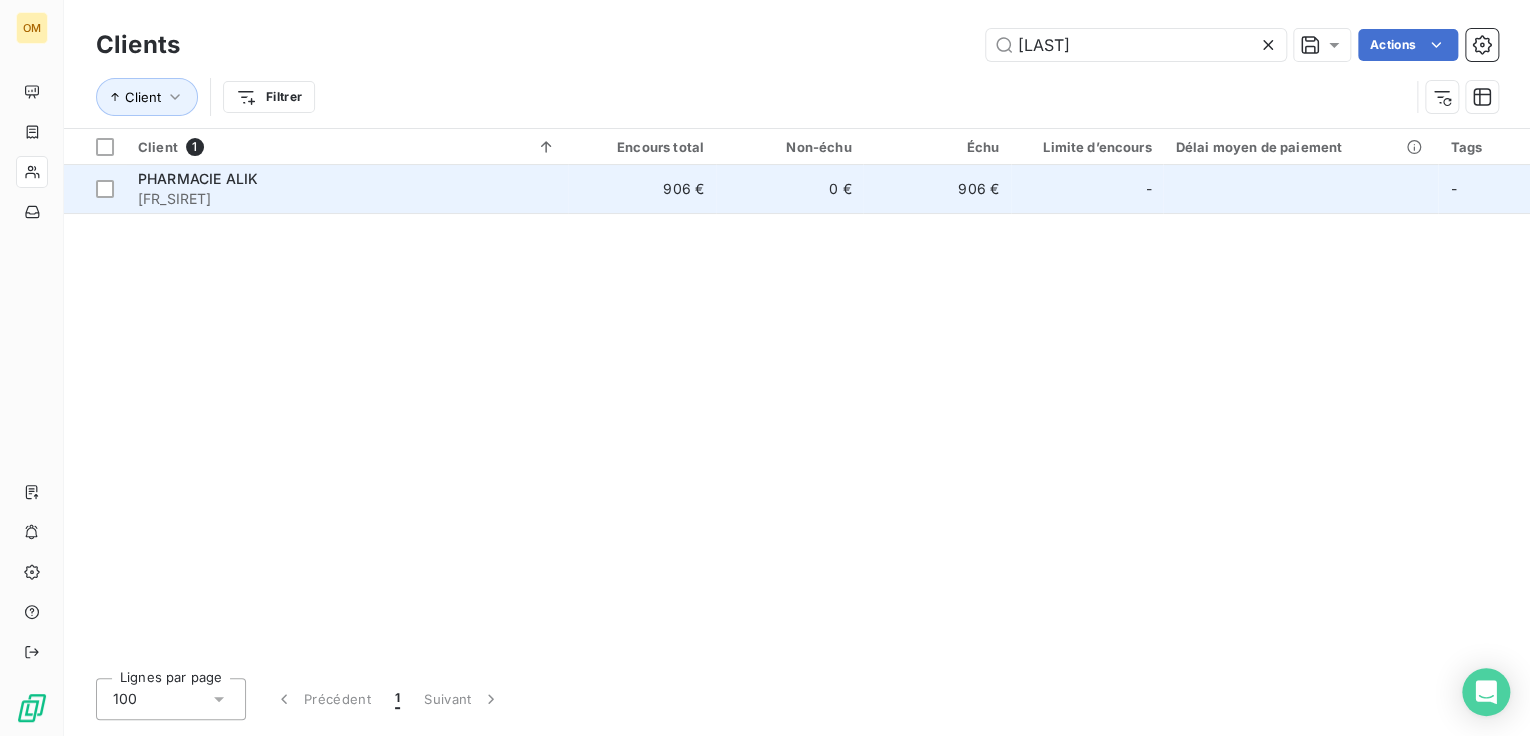 type on "[LAST]" 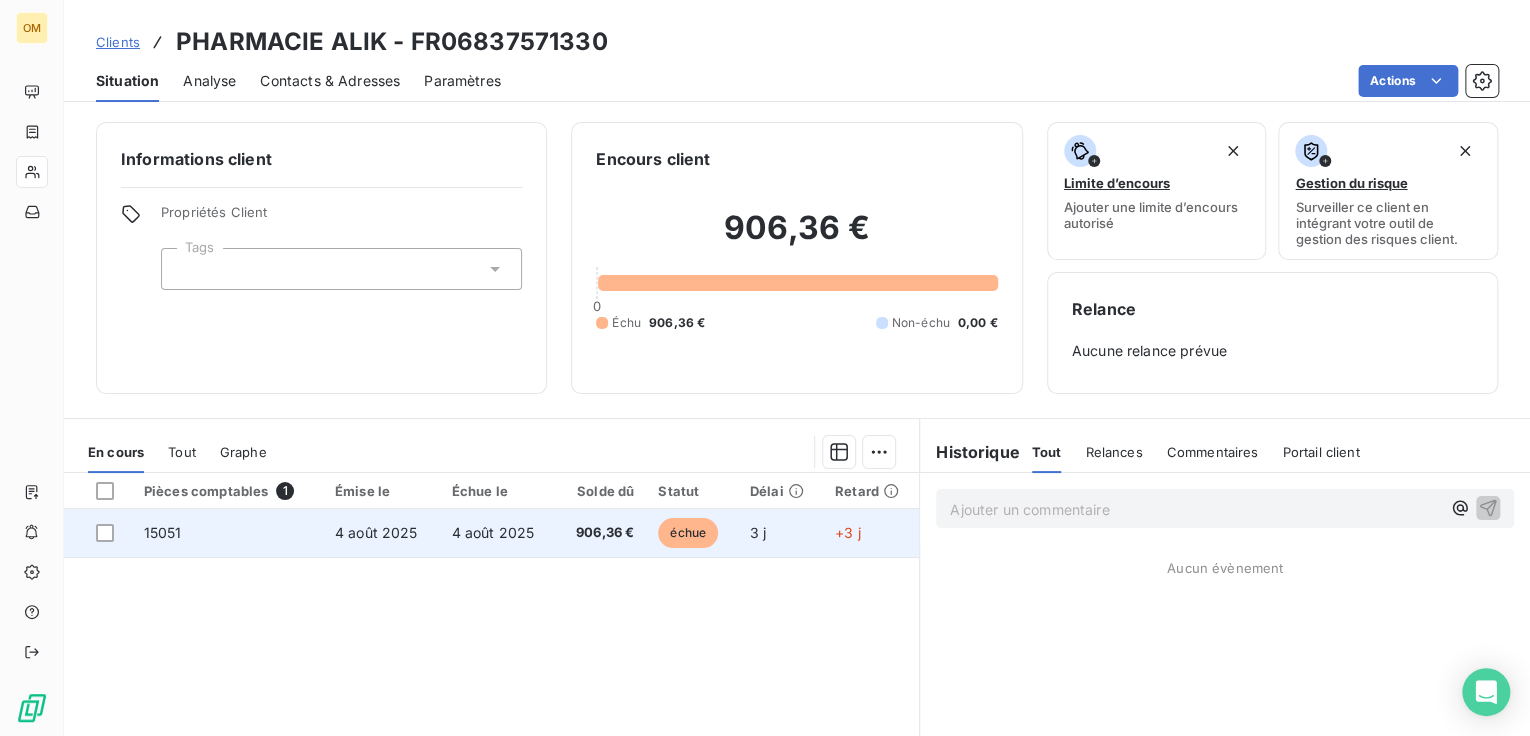 click on "906,36 €" at bounding box center [601, 533] 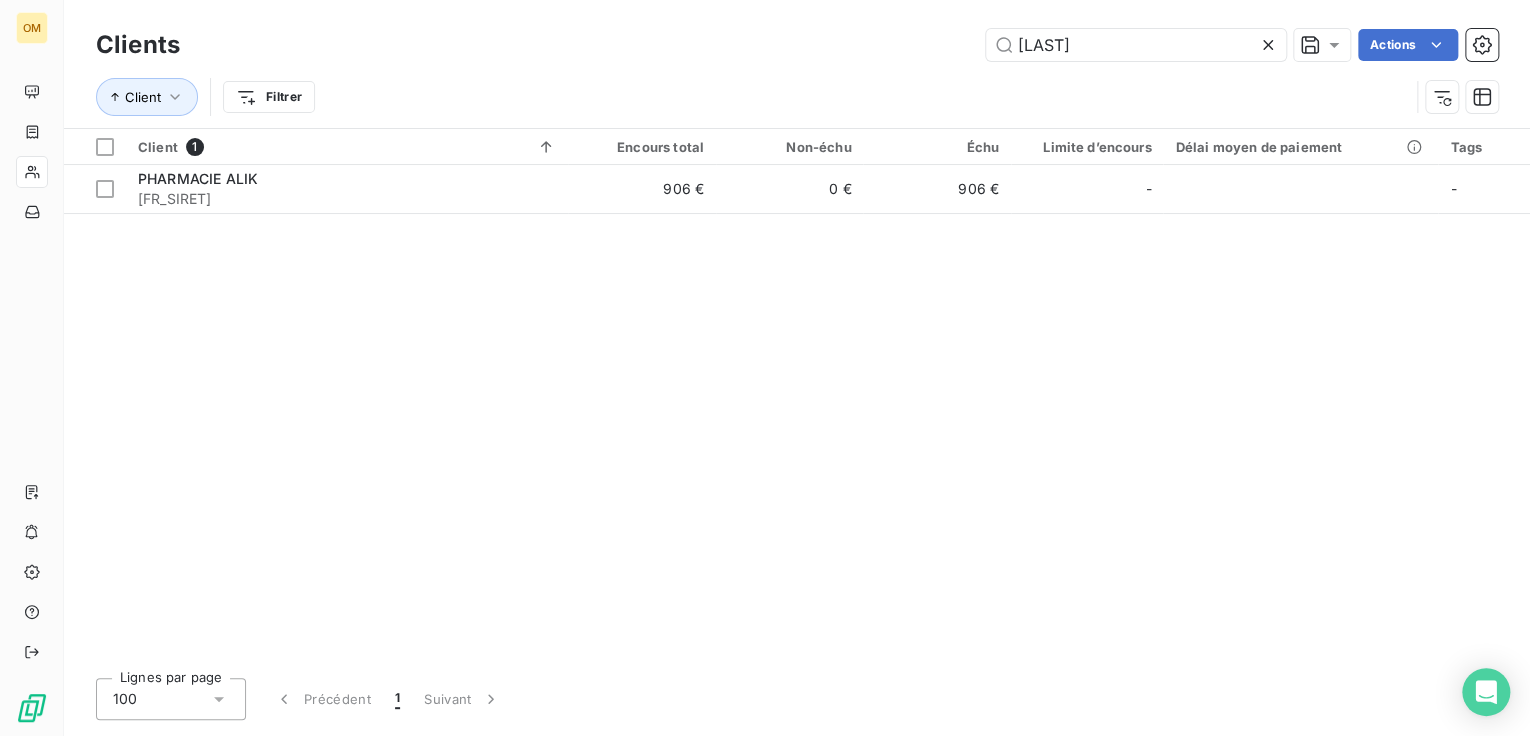 drag, startPoint x: 1116, startPoint y: 44, endPoint x: 826, endPoint y: 48, distance: 290.0276 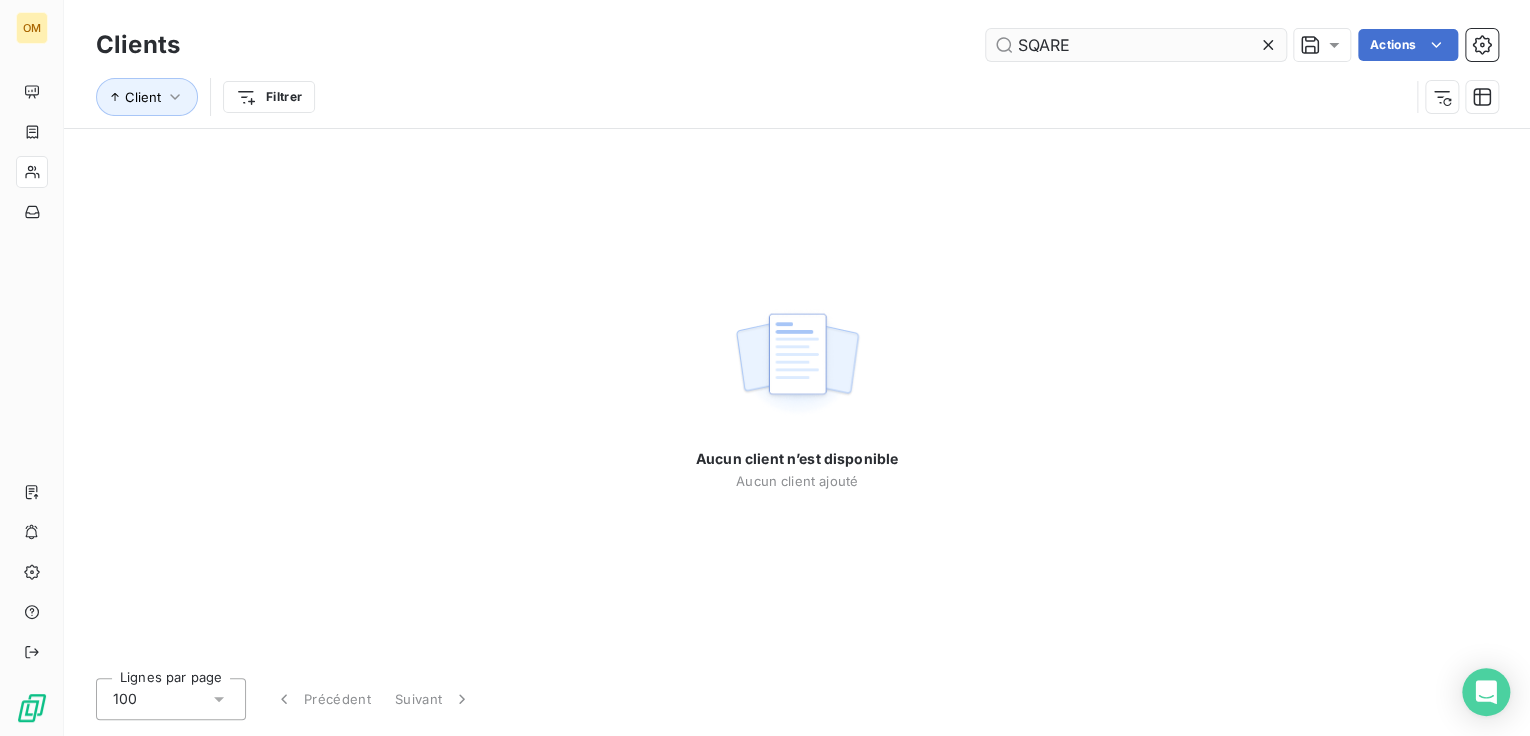 click on "SQARE" at bounding box center [1136, 45] 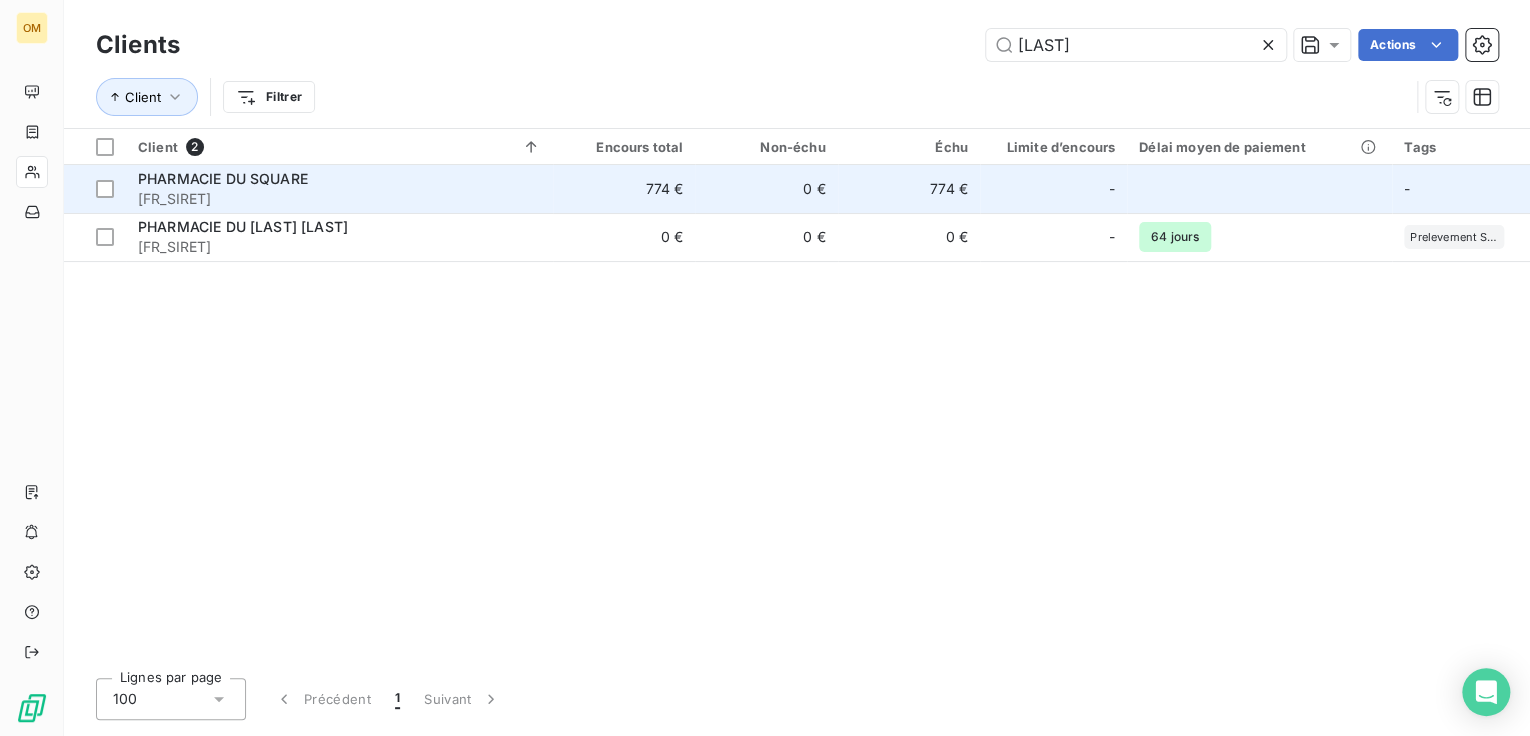 type on "[LAST]" 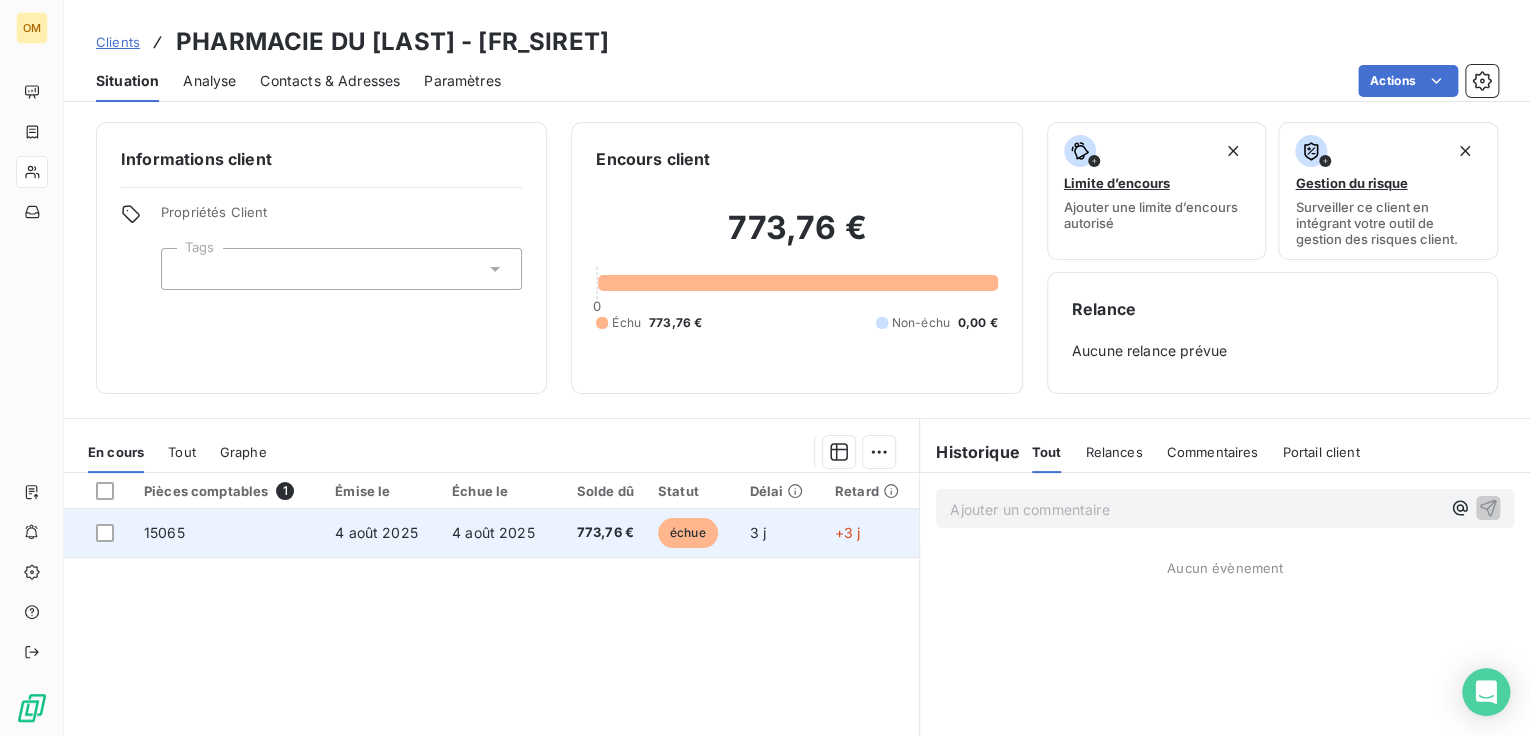 click on "15065" at bounding box center [227, 533] 